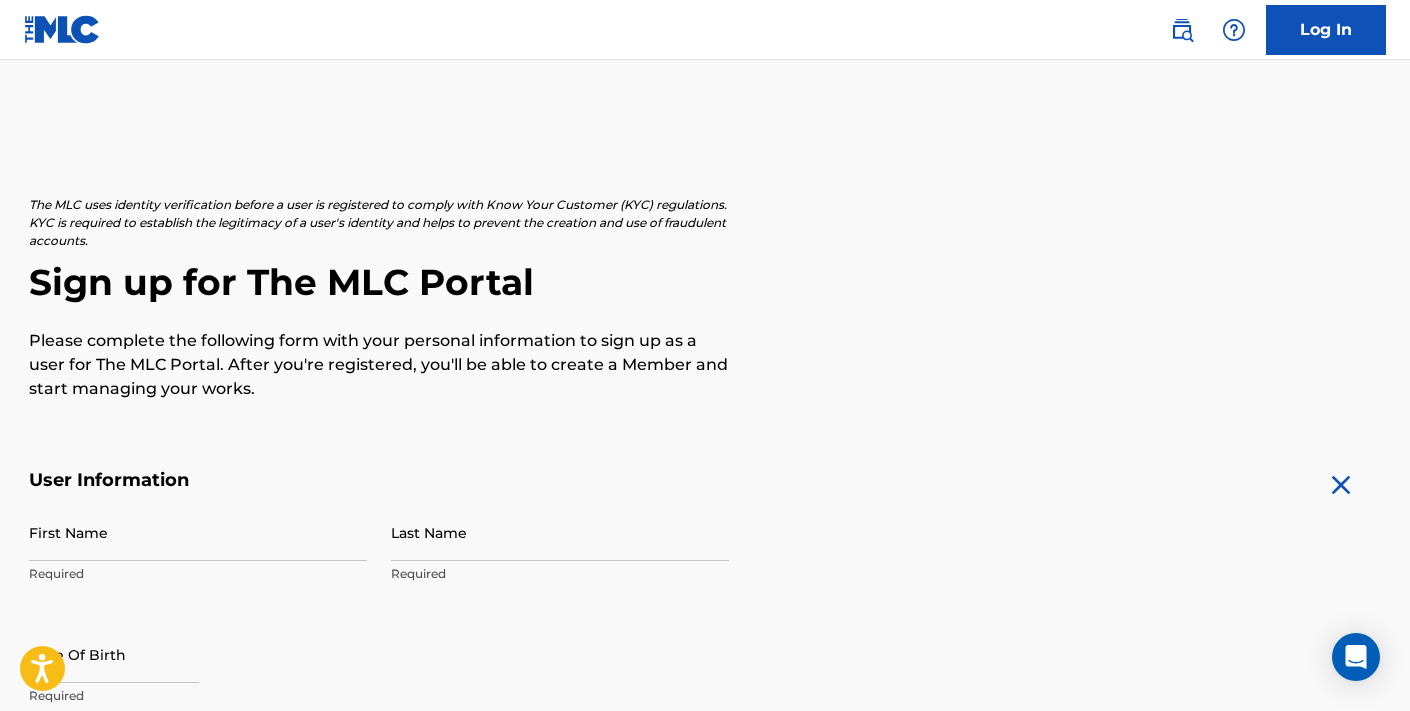 scroll, scrollTop: 48, scrollLeft: 0, axis: vertical 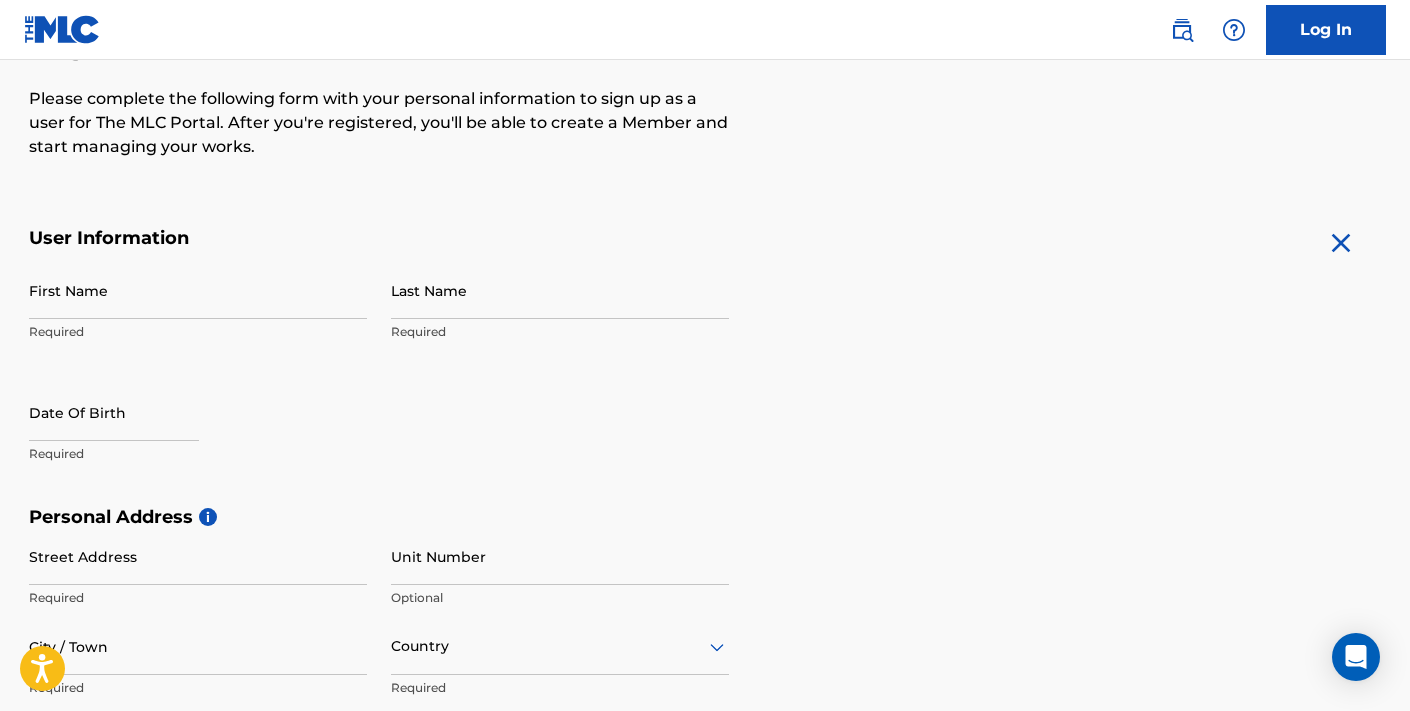 click on "First Name" at bounding box center (198, 290) 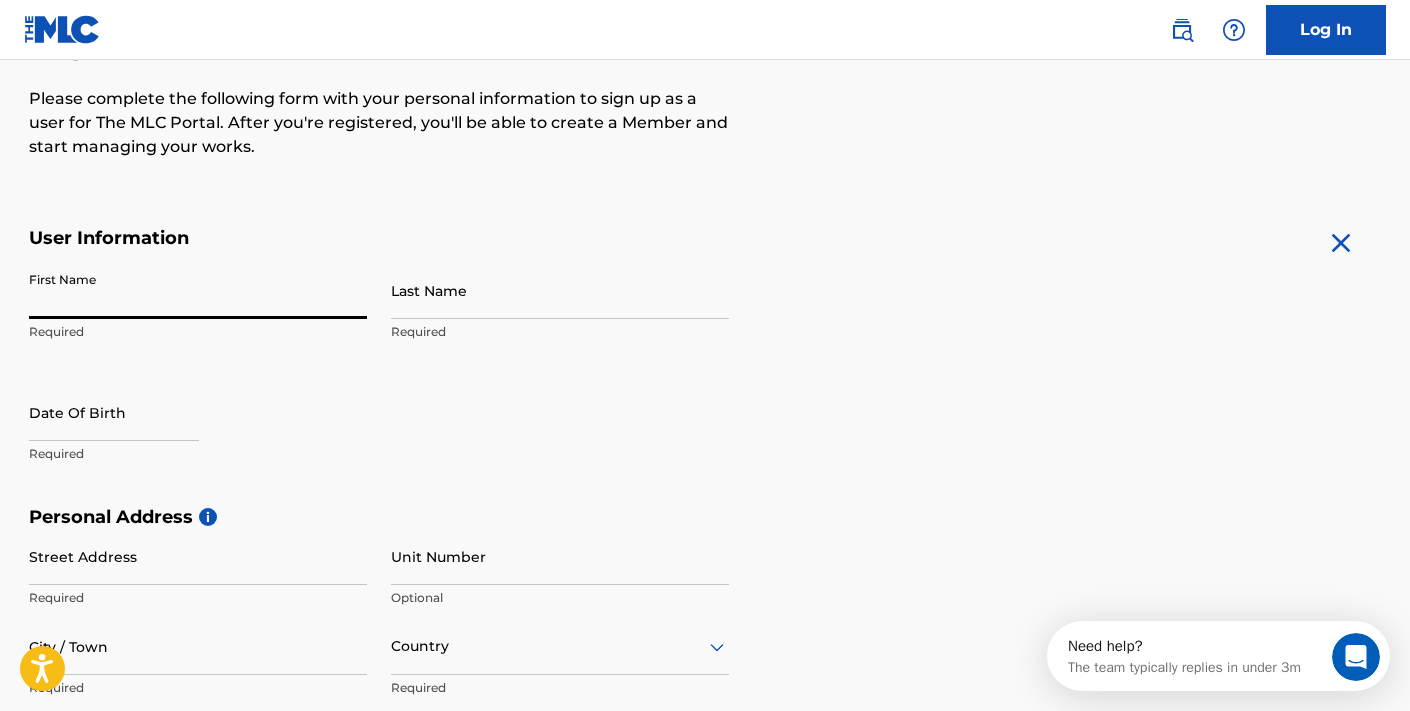 scroll, scrollTop: 0, scrollLeft: 0, axis: both 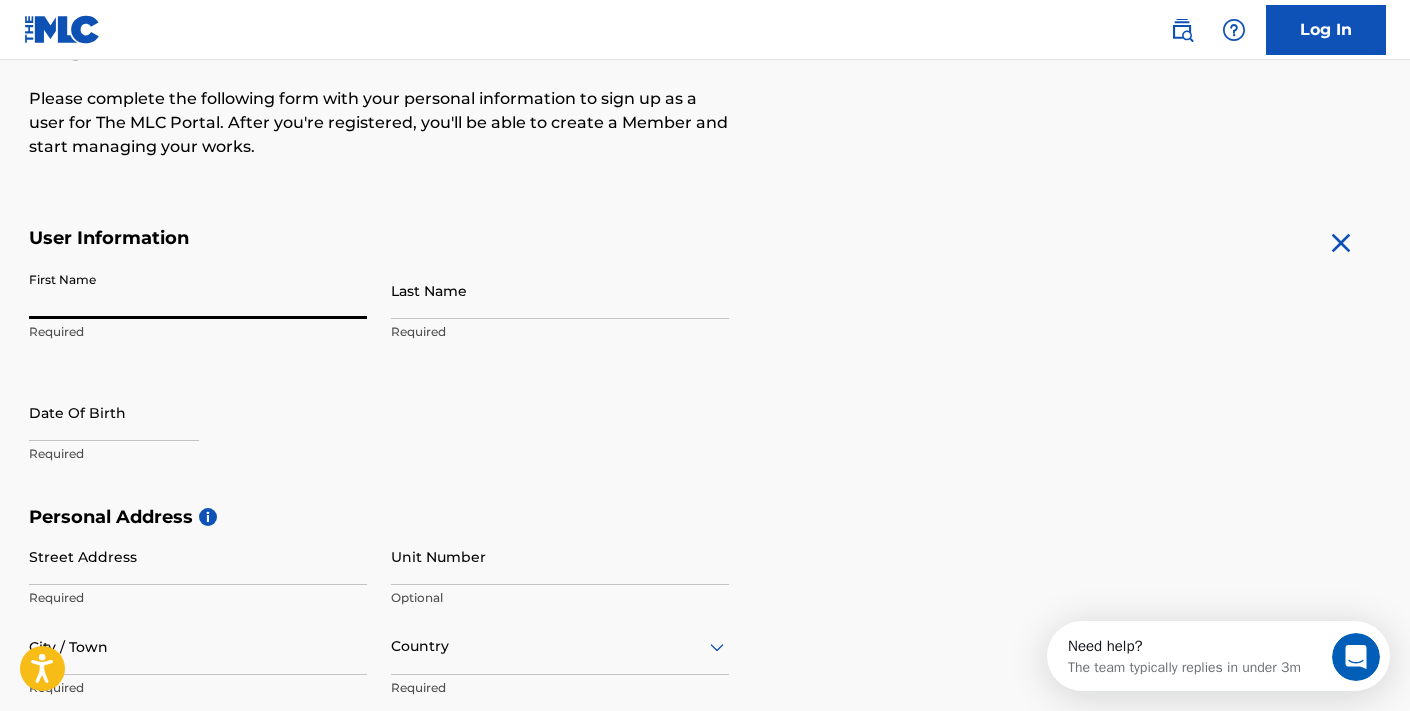 type on "[PERSON_NAME]" 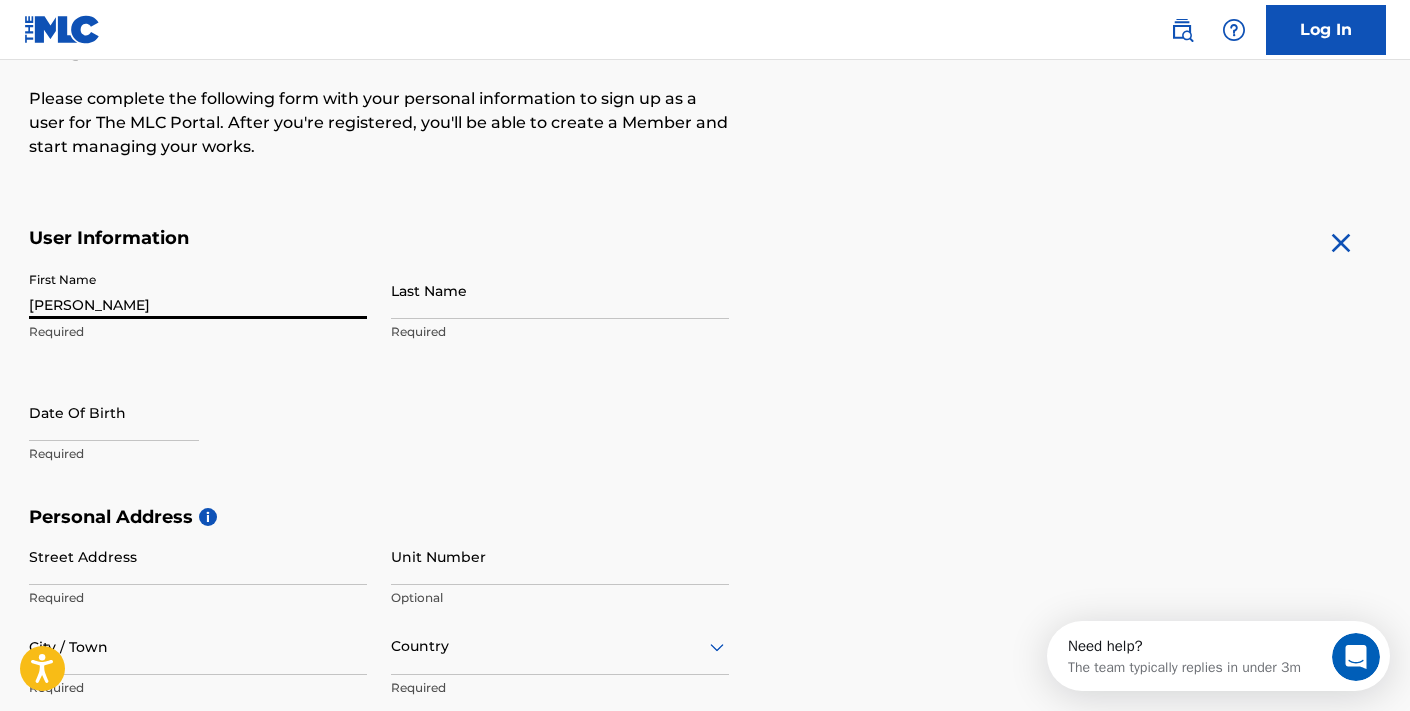 type on "[PERSON_NAME]" 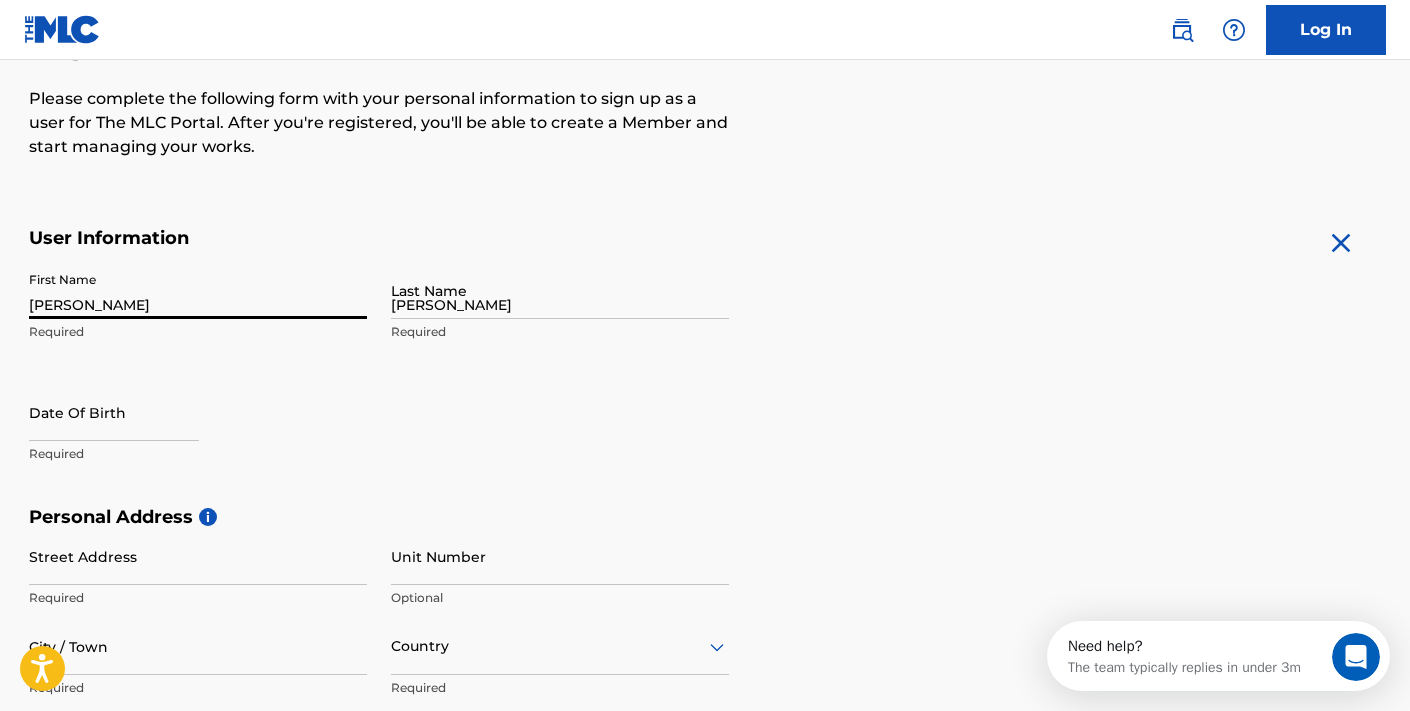 type on "[STREET_ADDRESS][PERSON_NAME]" 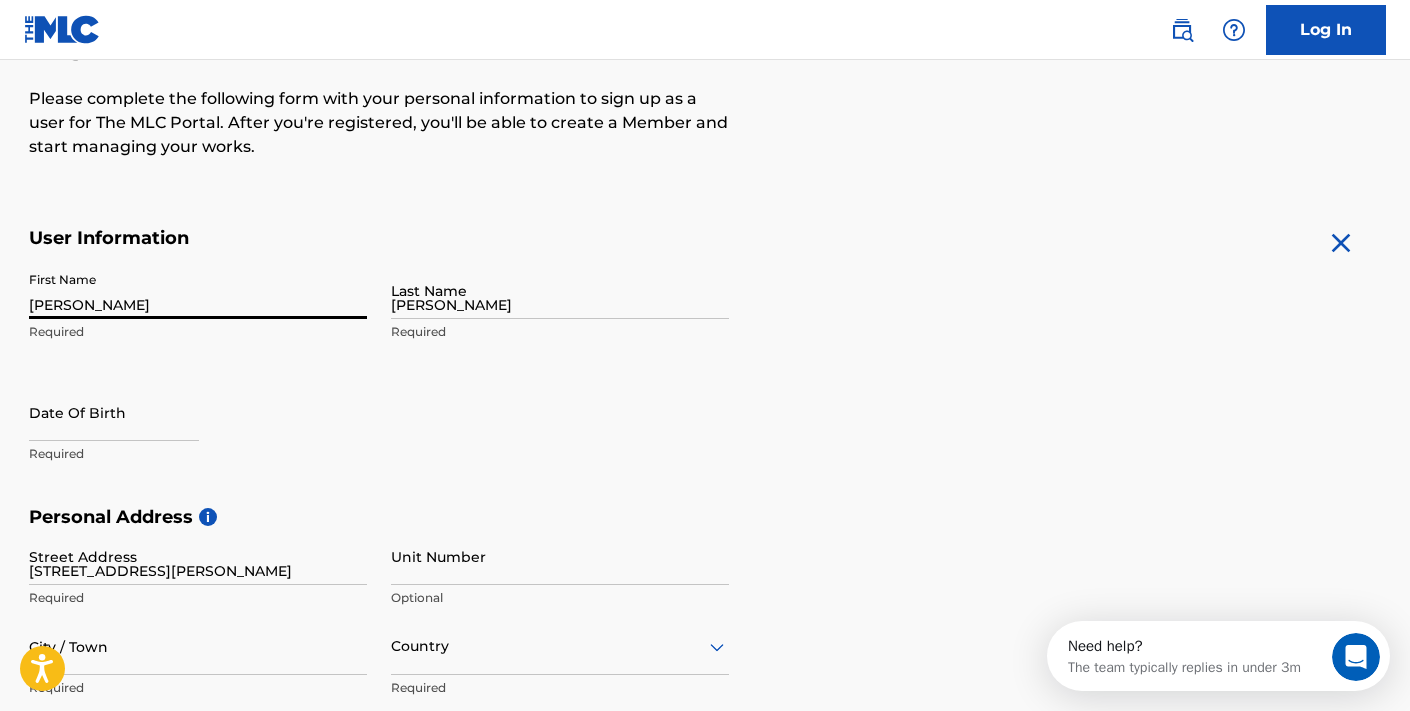 type on "[GEOGRAPHIC_DATA]" 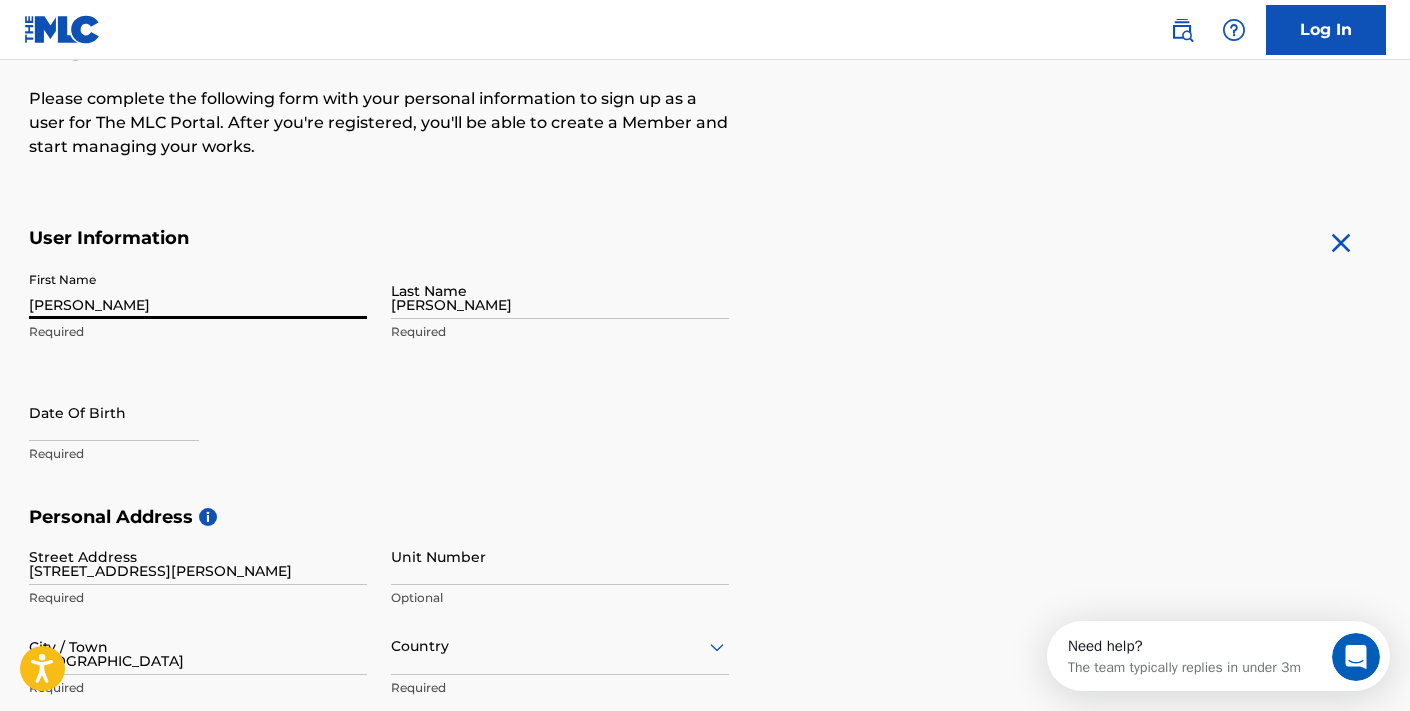 type on "[GEOGRAPHIC_DATA]" 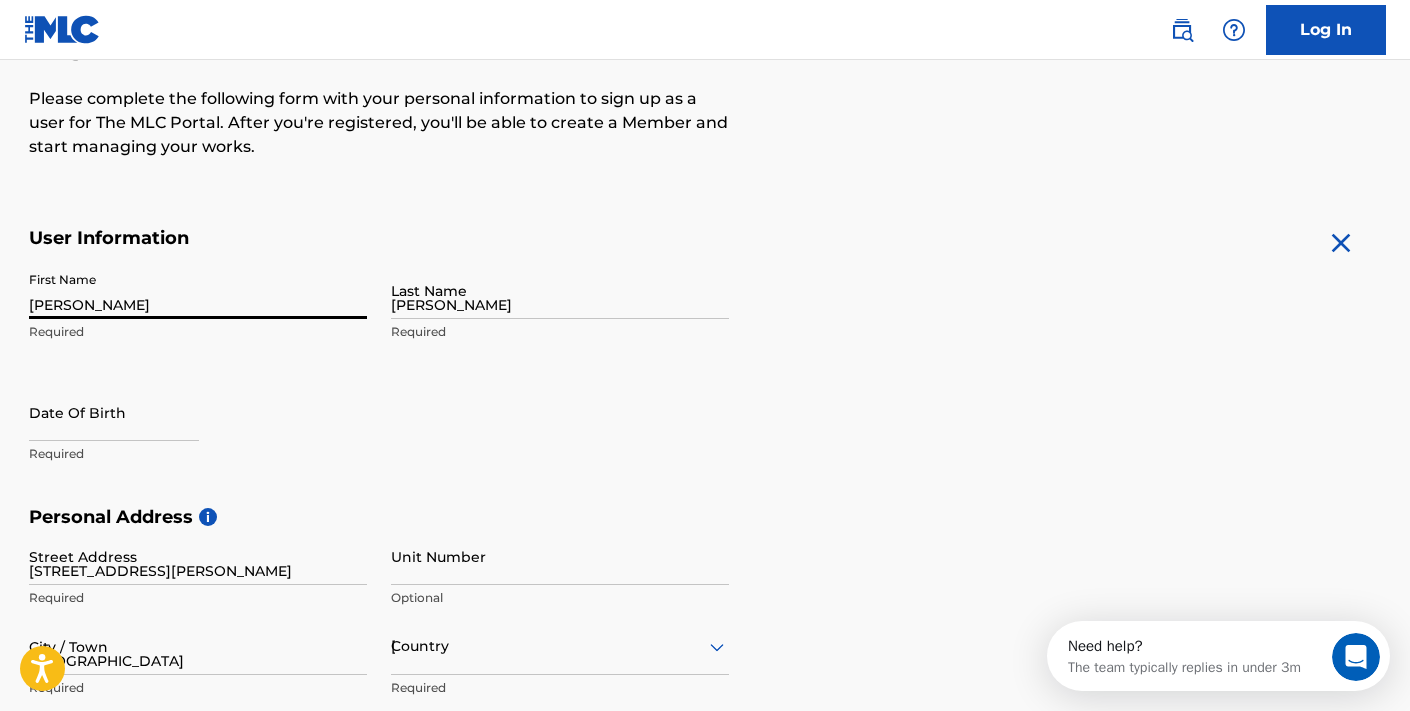 type on "[US_STATE]" 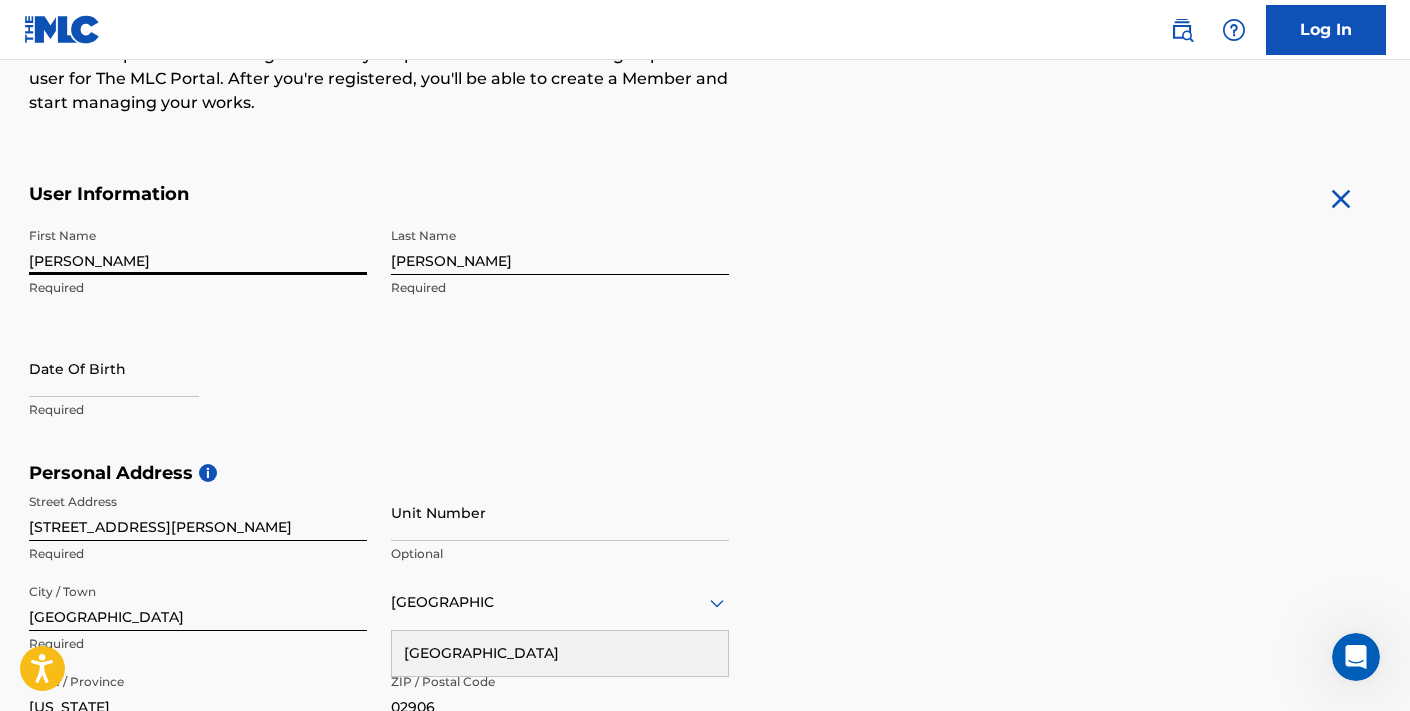 scroll, scrollTop: 284, scrollLeft: 0, axis: vertical 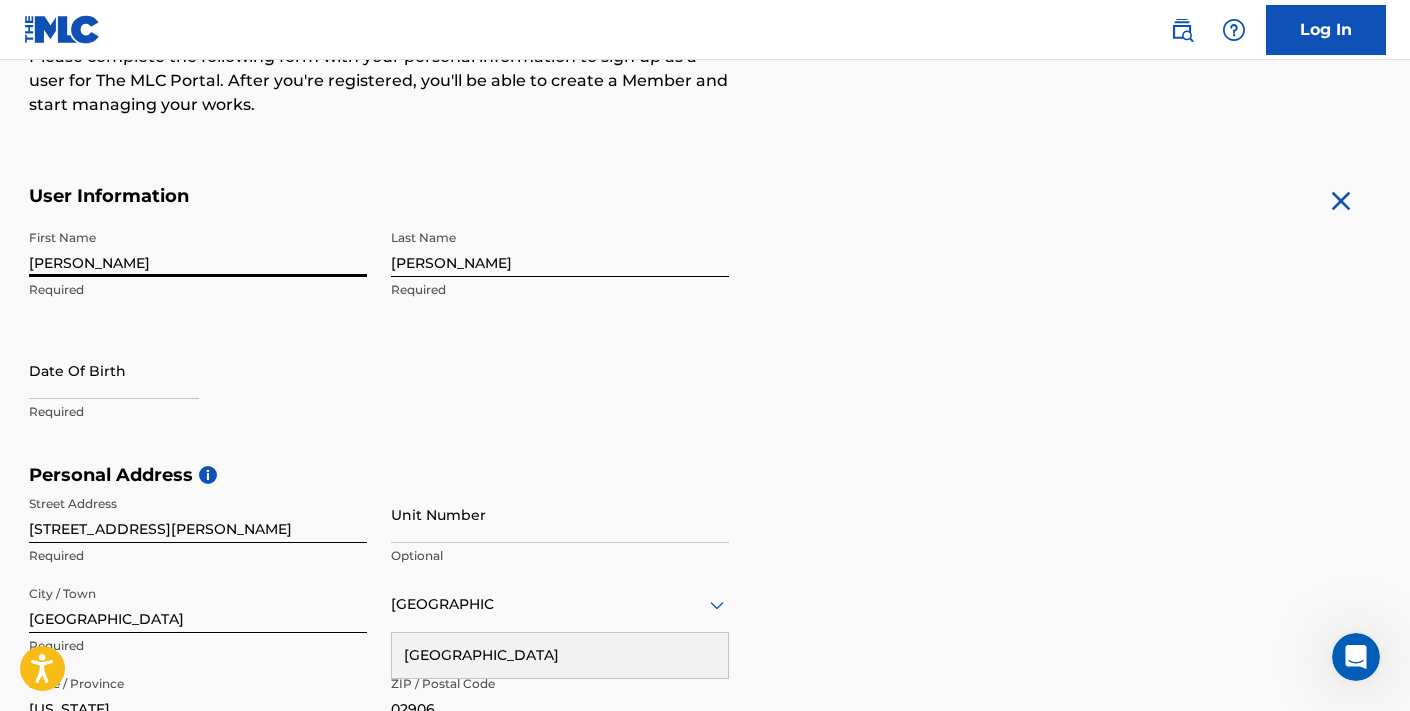 type on "[PERSON_NAME]" 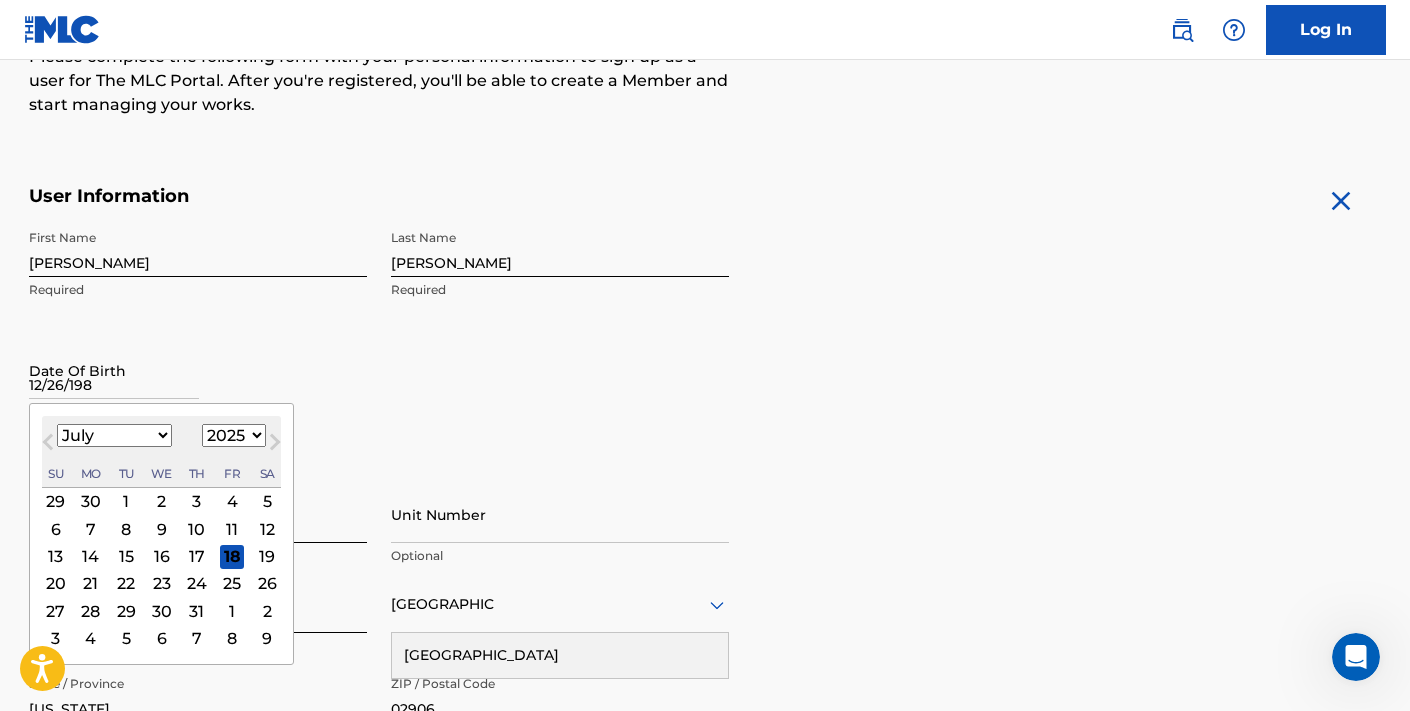 type on "[DATE]" 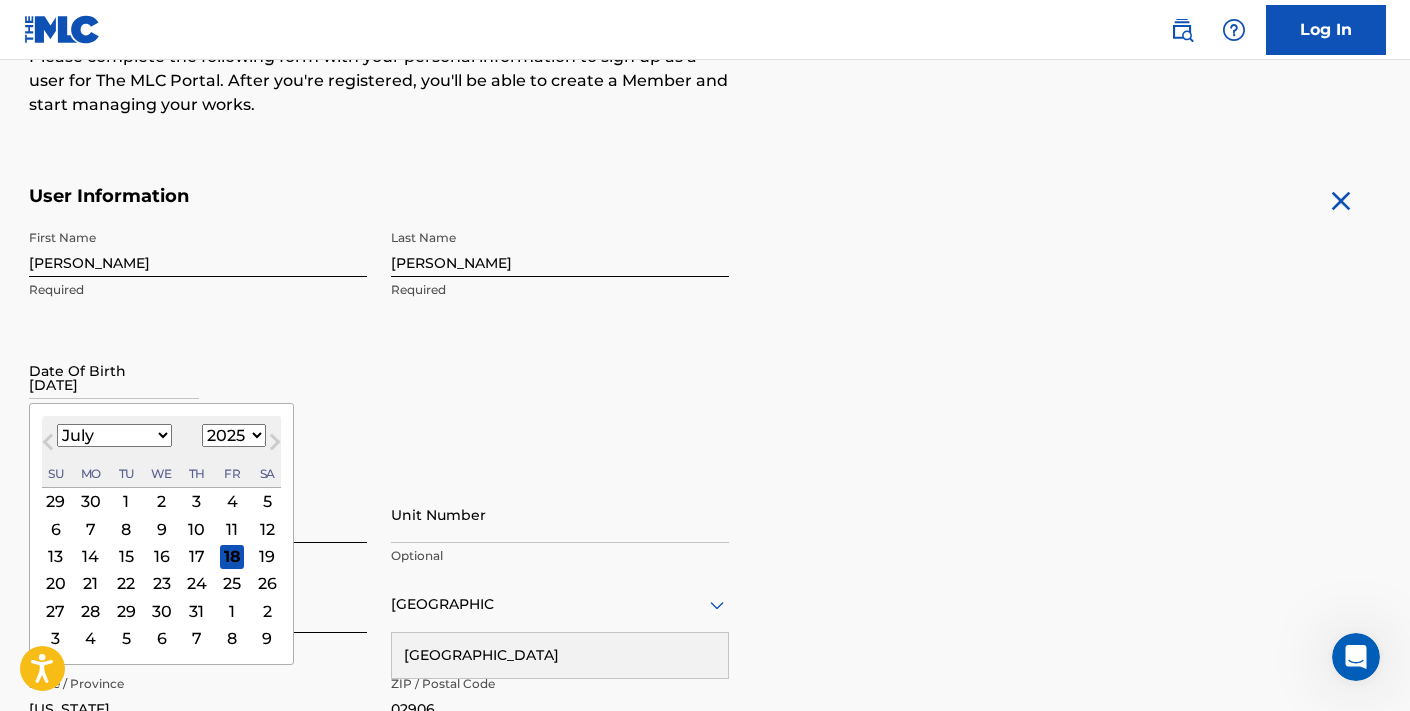 click on "Date Of Birth [DEMOGRAPHIC_DATA] Previous Month Next Month July [DATE] February March April May June July August September October November [DATE] 1900 1901 1902 1903 1904 1905 1906 1907 1908 1909 1910 1911 1912 1913 1914 1915 1916 1917 1918 1919 1920 1921 1922 1923 1924 1925 1926 1927 1928 1929 1930 1931 1932 1933 1934 1935 1936 1937 1938 1939 1940 1941 1942 1943 1944 1945 1946 1947 1948 1949 1950 1951 1952 1953 1954 1955 1956 1957 1958 1959 1960 1961 1962 1963 1964 1965 1966 1967 1968 1969 1970 1971 1972 1973 1974 1975 1976 1977 1978 1979 1980 1981 1982 1983 1984 1985 1986 1987 1988 1989 1990 1991 1992 1993 1994 1995 1996 1997 1998 1999 2000 2001 2002 2003 2004 2005 2006 2007 2008 2009 2010 2011 2012 2013 2014 2015 2016 2017 2018 2019 2020 2021 2022 2023 2024 2025 2026 2027 2028 2029 2030 2031 2032 2033 2034 2035 2036 2037 2038 2039 2040 2041 2042 2043 2044 2045 2046 2047 2048 2049 2050 2051 2052 2053 2054 2055 2056 2057 2058 2059 2060 2061 2062 2063 2064 2065 2066 2067 2068 2069 2070 2071 2072 2073 Su" at bounding box center (198, 387) 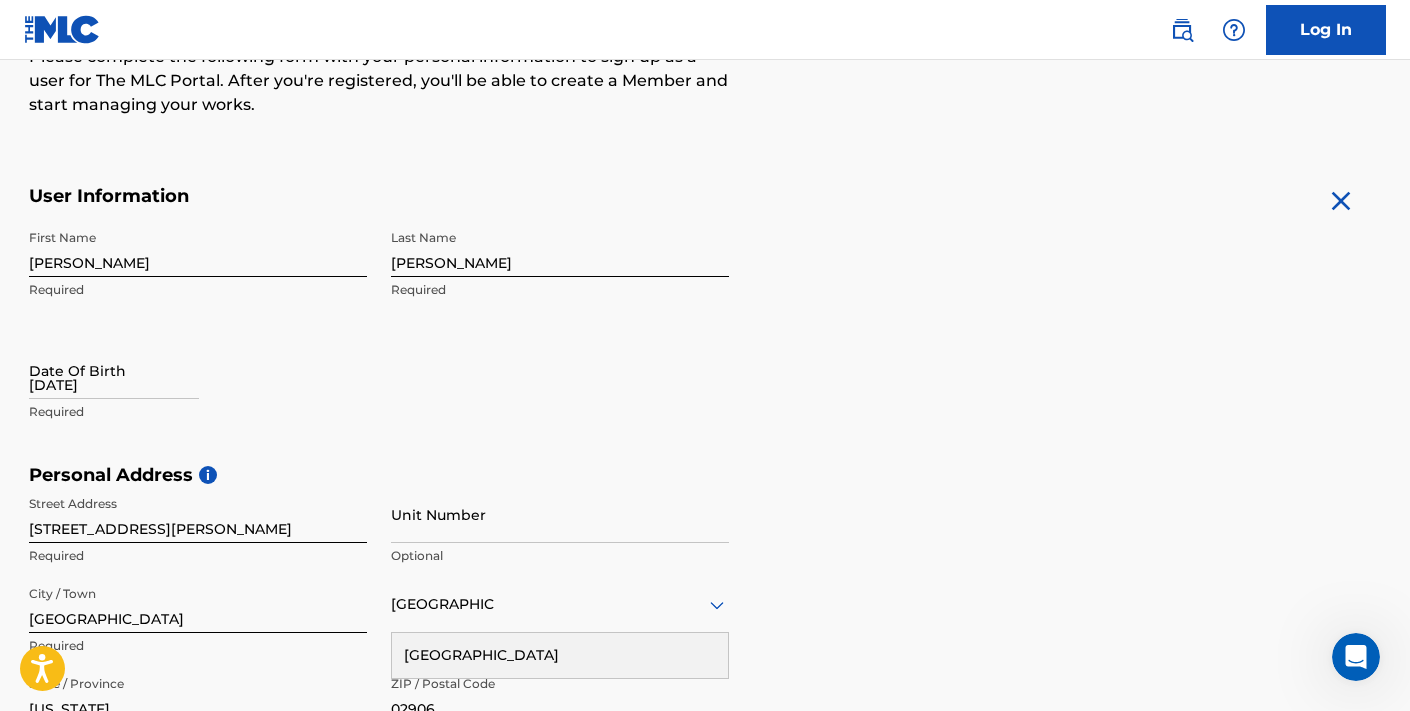 select on "6" 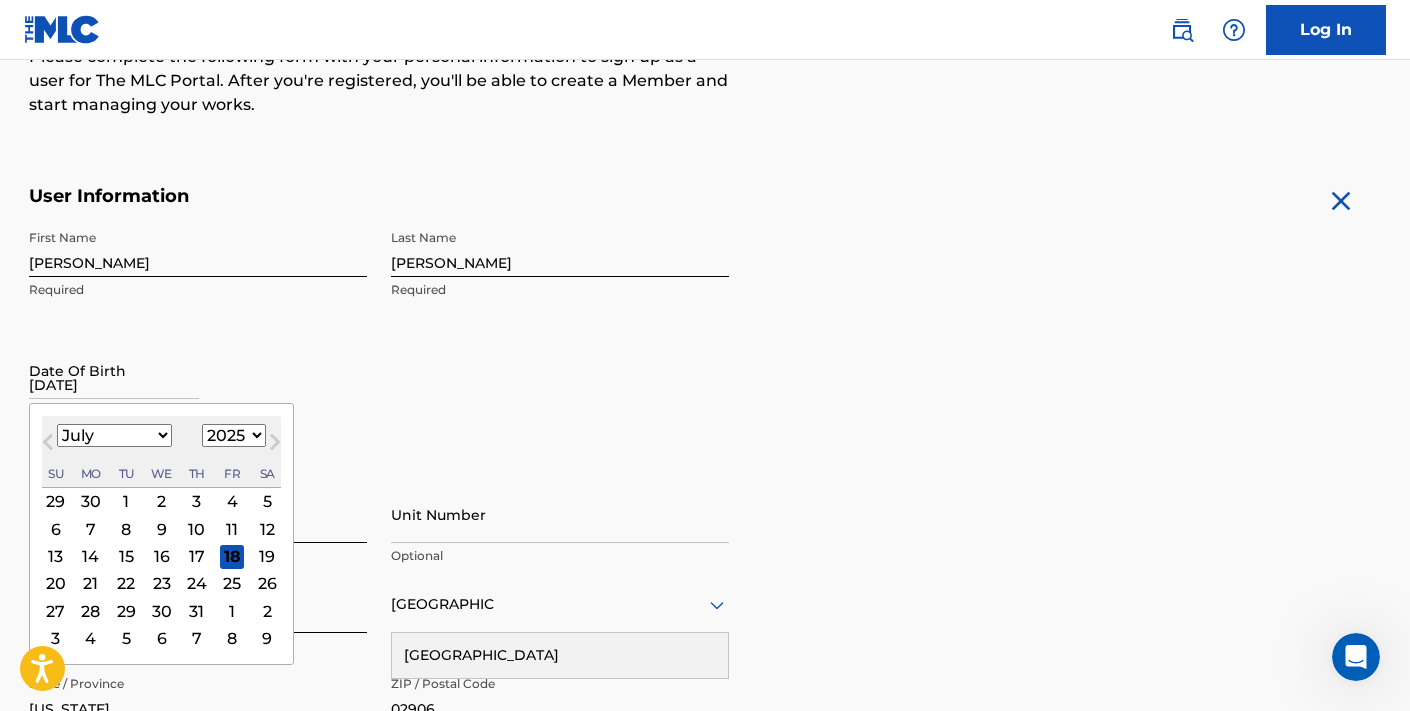 click on "[DATE]" at bounding box center [114, 370] 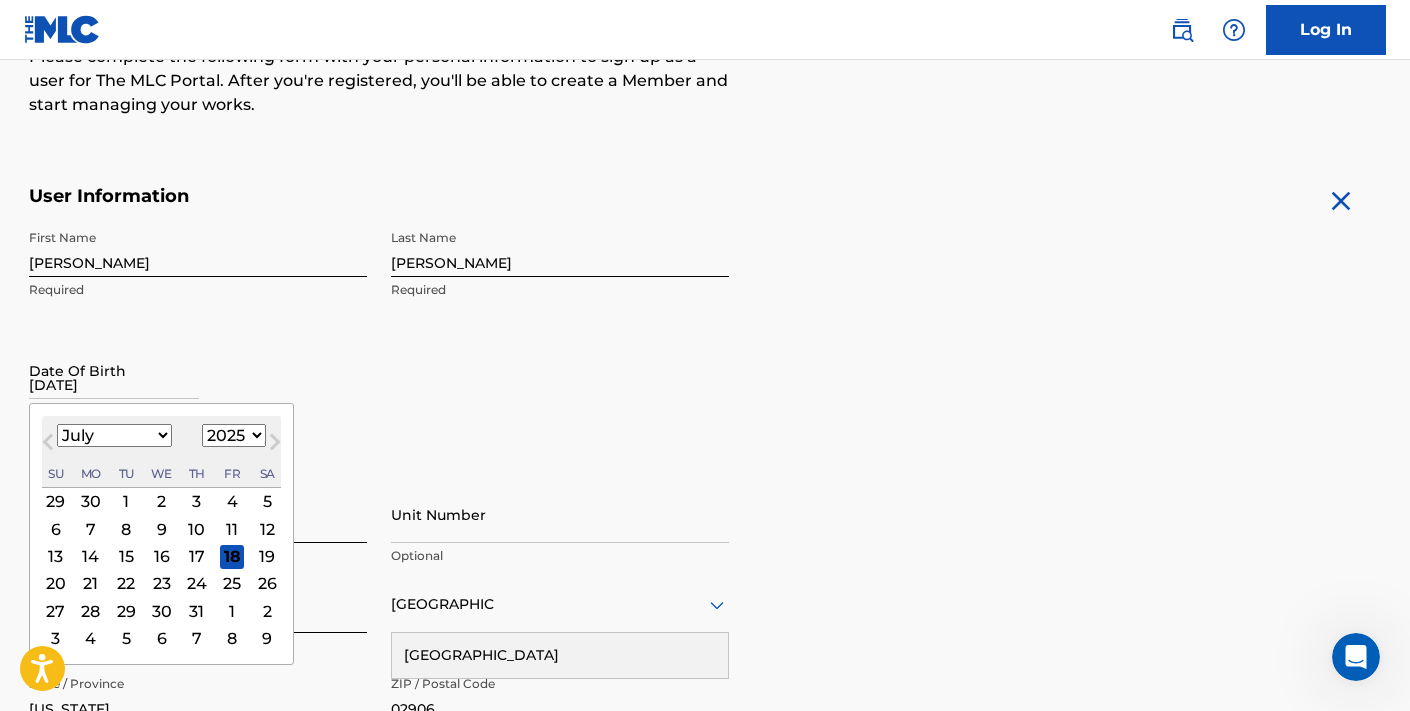 click on "Next Month" at bounding box center [275, 446] 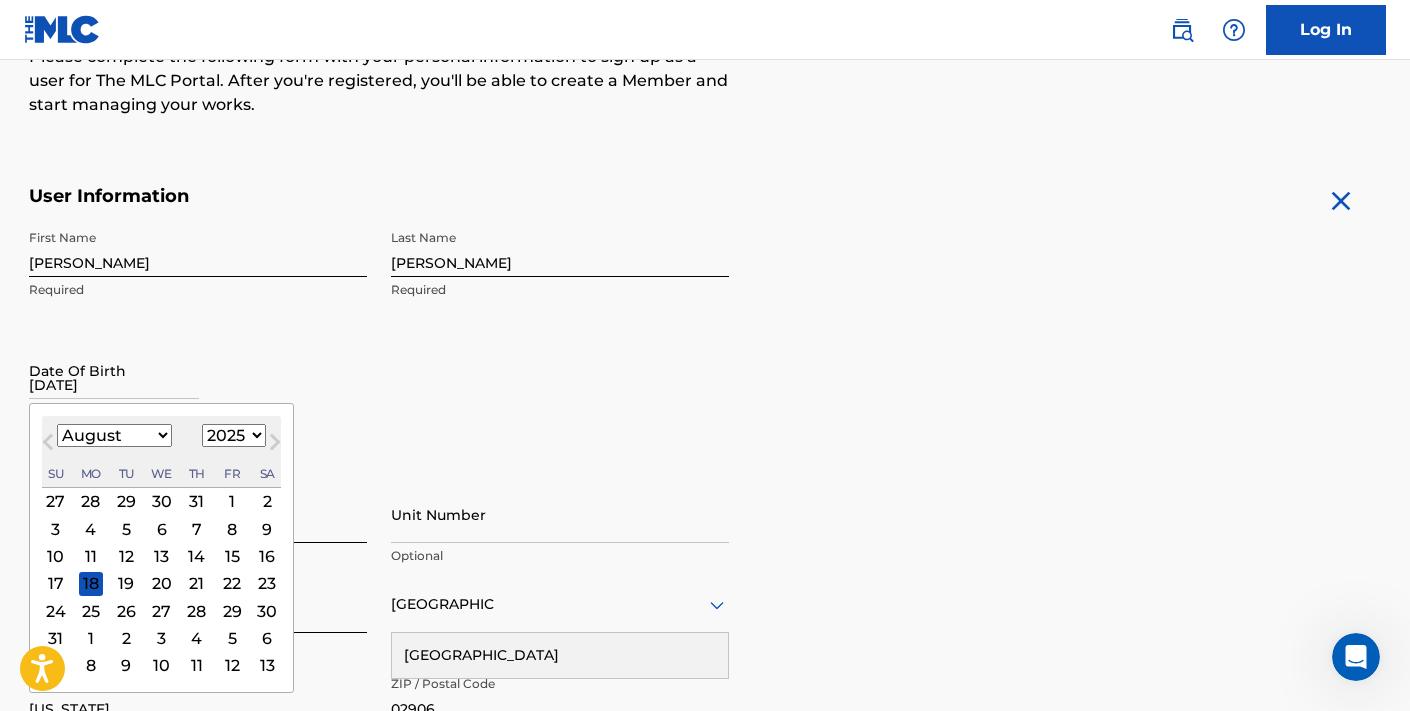 click on "Next Month" at bounding box center (275, 446) 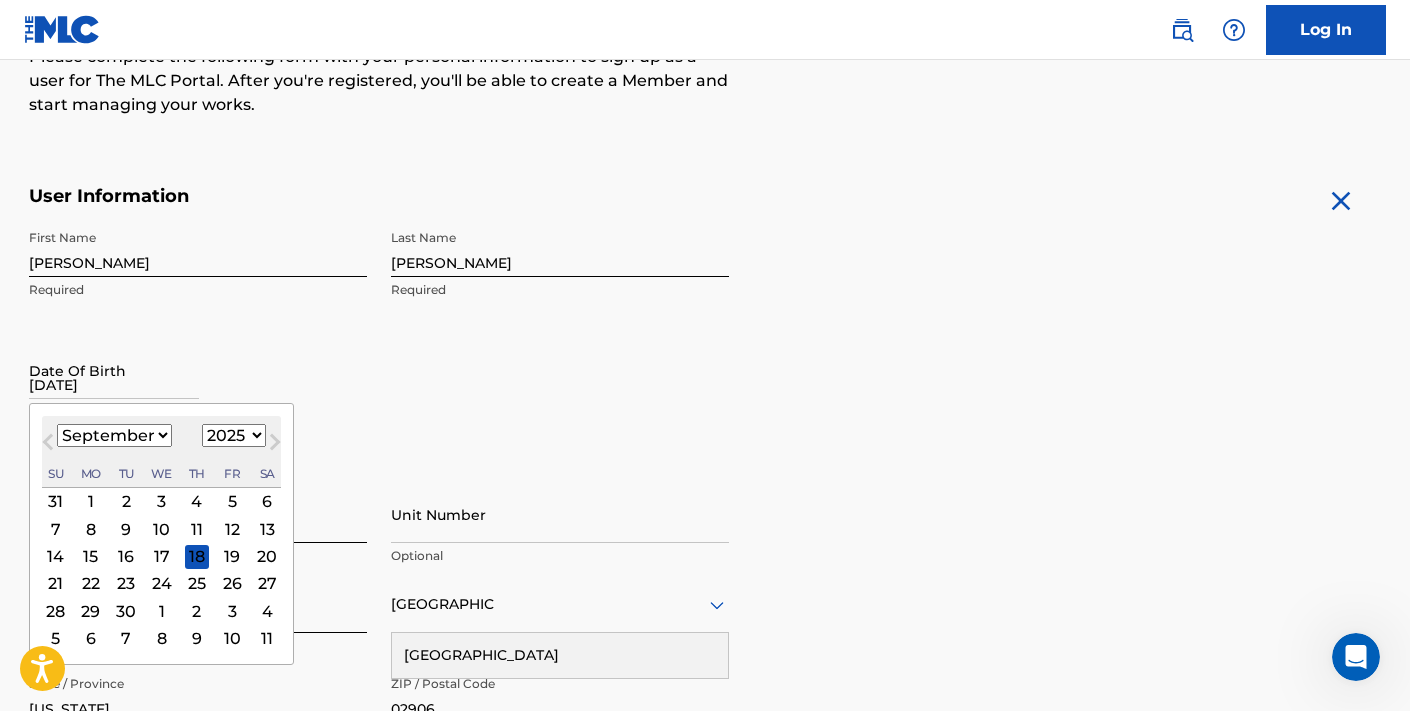 click on "Next Month" at bounding box center [275, 446] 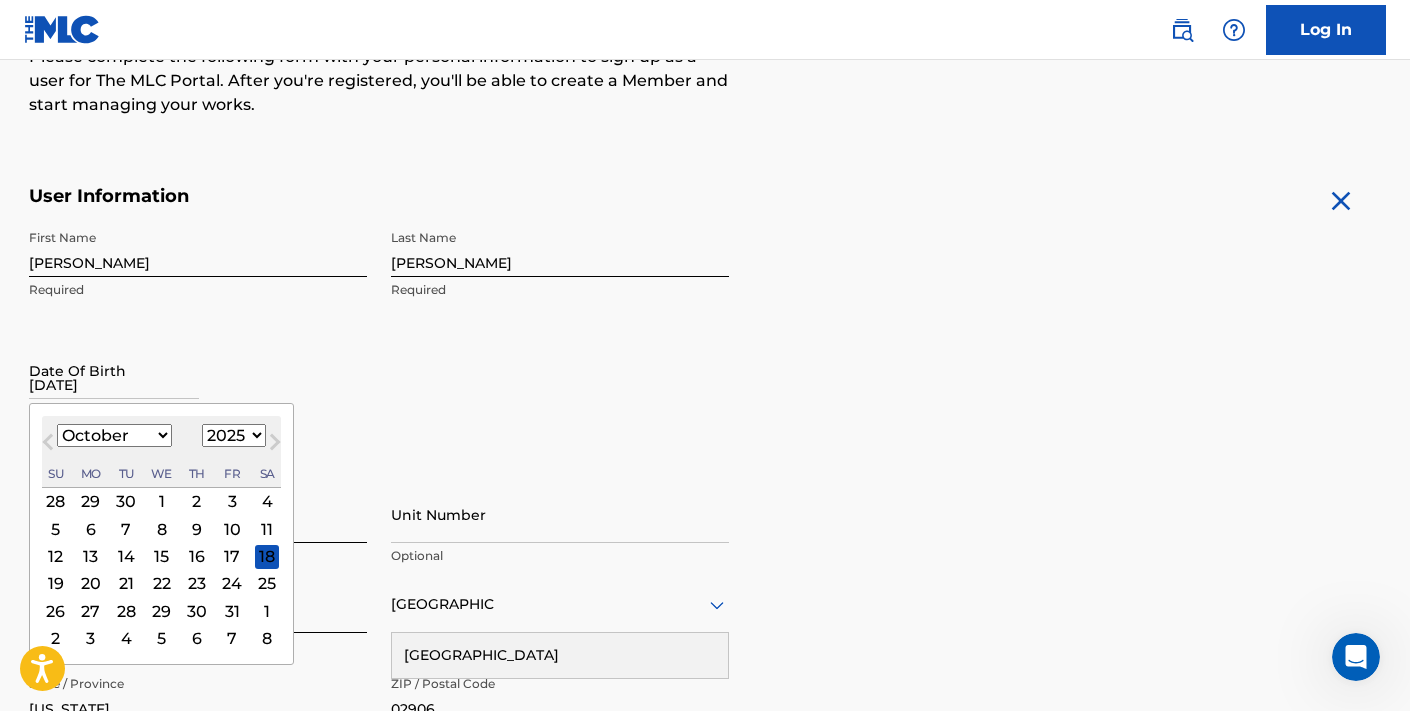 click on "Next Month" at bounding box center (275, 446) 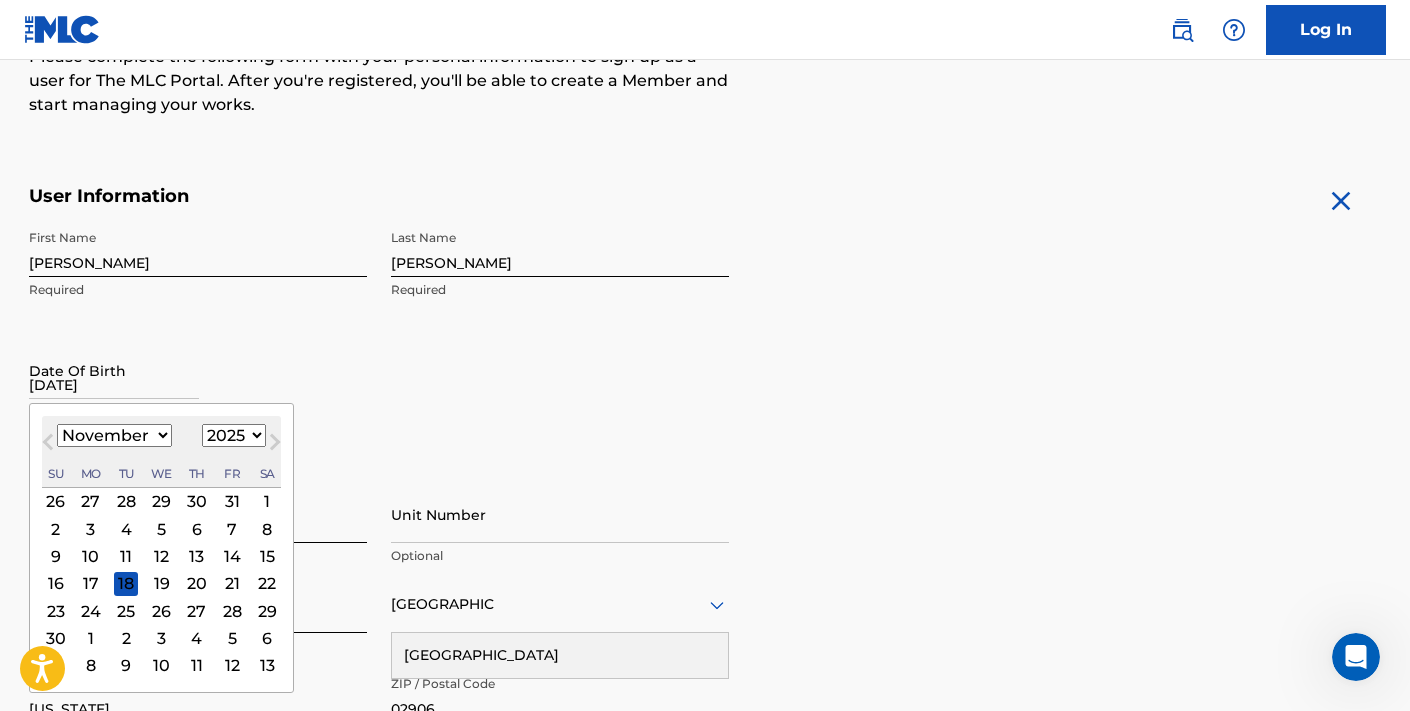 click on "1899 1900 1901 1902 1903 1904 1905 1906 1907 1908 1909 1910 1911 1912 1913 1914 1915 1916 1917 1918 1919 1920 1921 1922 1923 1924 1925 1926 1927 1928 1929 1930 1931 1932 1933 1934 1935 1936 1937 1938 1939 1940 1941 1942 1943 1944 1945 1946 1947 1948 1949 1950 1951 1952 1953 1954 1955 1956 1957 1958 1959 1960 1961 1962 1963 1964 1965 1966 1967 1968 1969 1970 1971 1972 1973 1974 1975 1976 1977 1978 1979 1980 1981 1982 1983 1984 1985 1986 1987 1988 1989 1990 1991 1992 1993 1994 1995 1996 1997 1998 1999 2000 2001 2002 2003 2004 2005 2006 2007 2008 2009 2010 2011 2012 2013 2014 2015 2016 2017 2018 2019 2020 2021 2022 2023 2024 2025 2026 2027 2028 2029 2030 2031 2032 2033 2034 2035 2036 2037 2038 2039 2040 2041 2042 2043 2044 2045 2046 2047 2048 2049 2050 2051 2052 2053 2054 2055 2056 2057 2058 2059 2060 2061 2062 2063 2064 2065 2066 2067 2068 2069 2070 2071 2072 2073 2074 2075 2076 2077 2078 2079 2080 2081 2082 2083 2084 2085 2086 2087 2088 2089 2090 2091 2092 2093 2094 2095 2096 2097 2098 2099 2100" at bounding box center [234, 435] 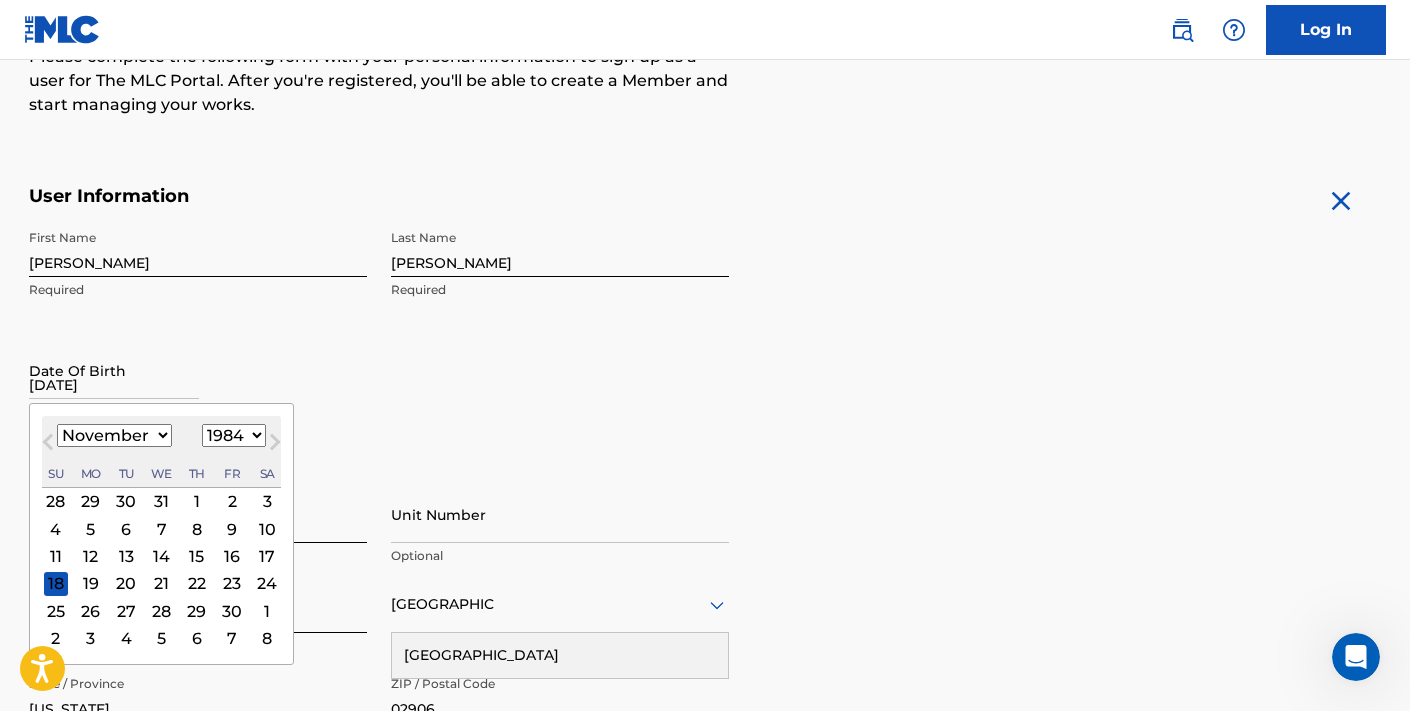 click on "January February March April May June July August September October November December" at bounding box center (114, 435) 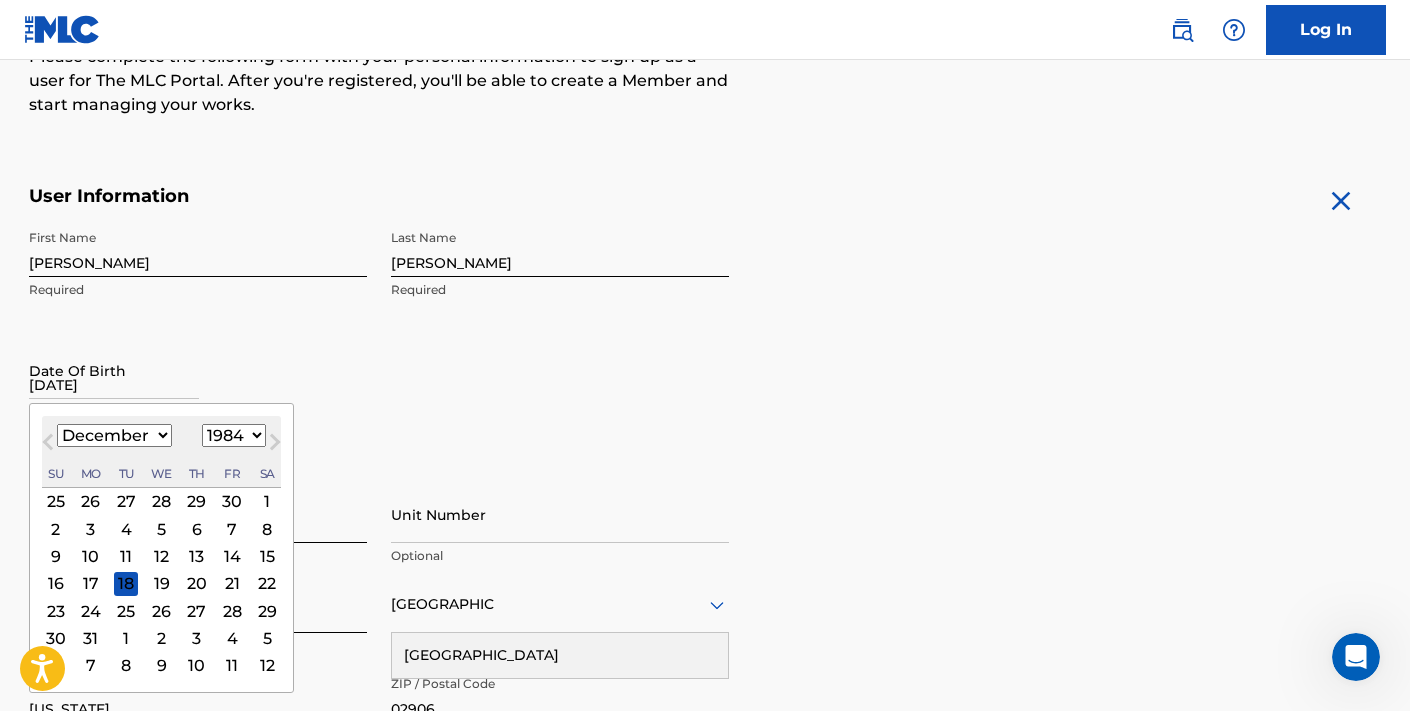 click on "26" at bounding box center [162, 611] 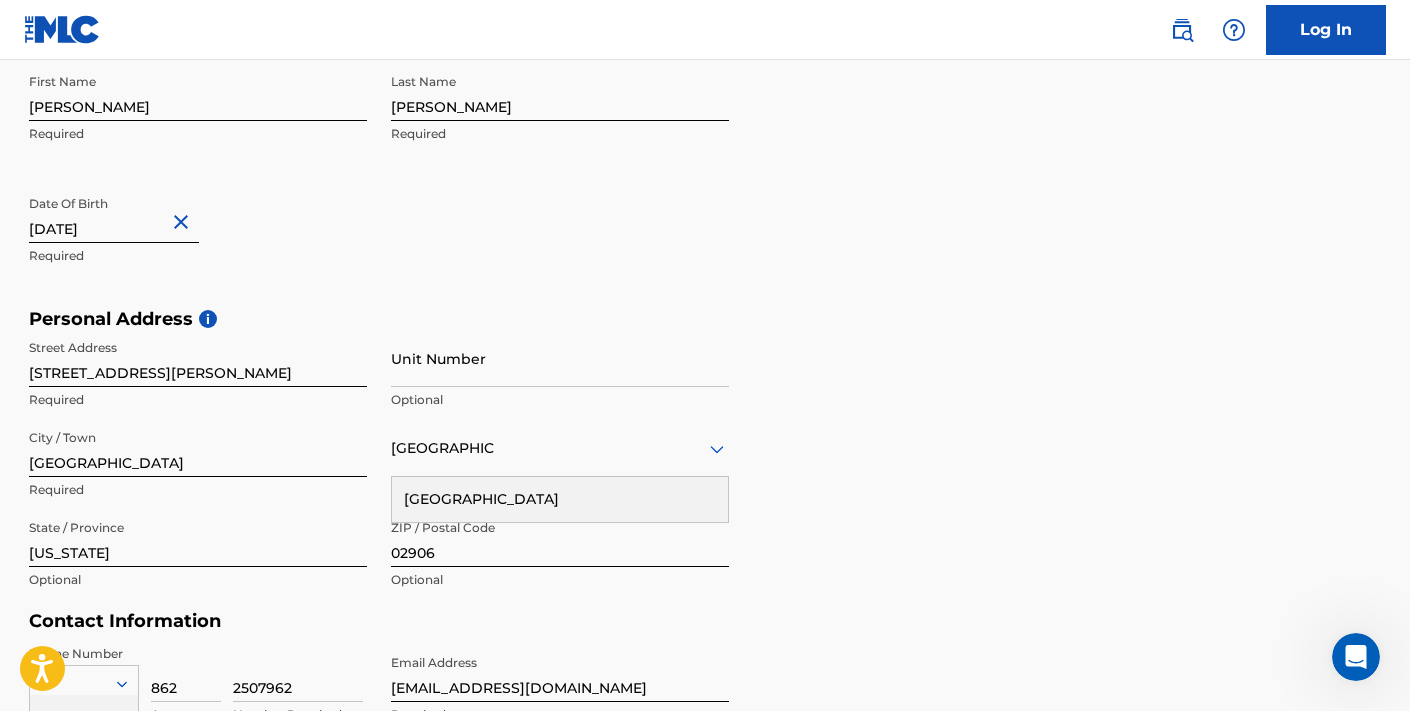 scroll, scrollTop: 512, scrollLeft: 0, axis: vertical 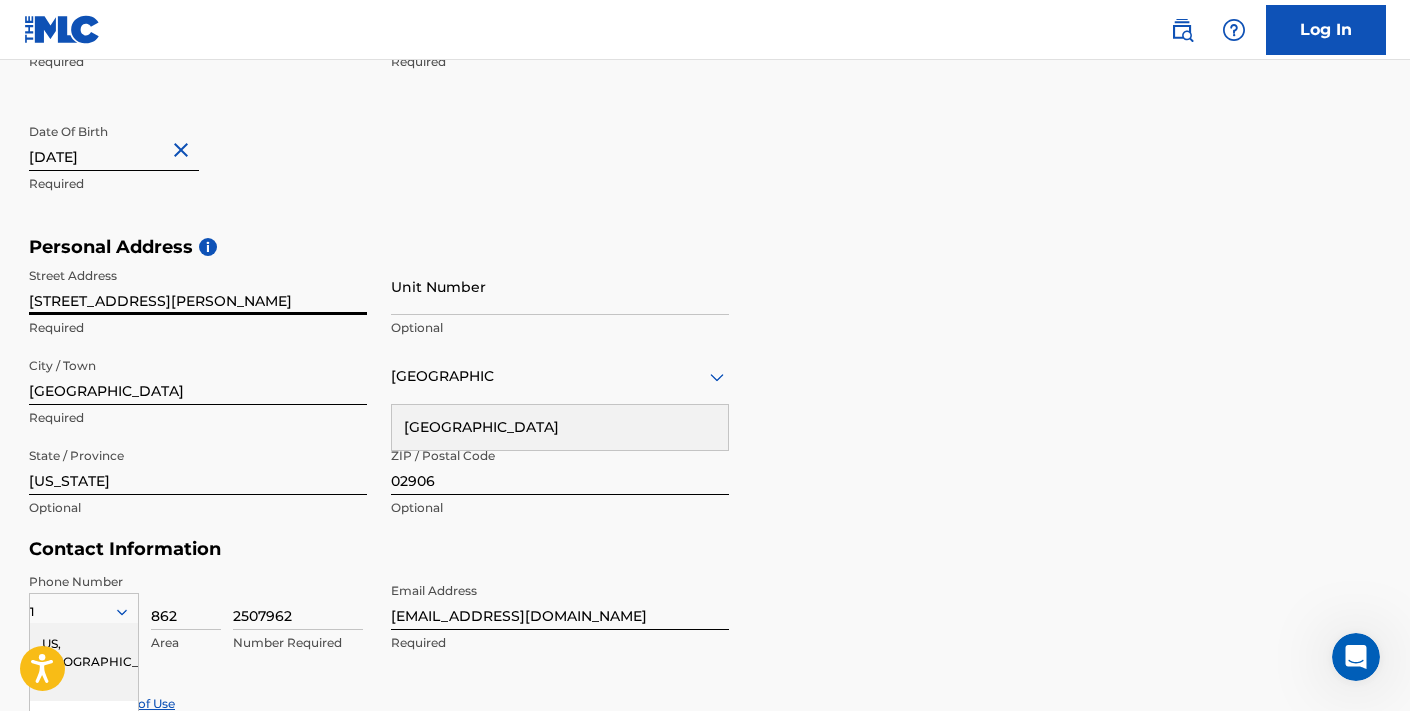 drag, startPoint x: 119, startPoint y: 301, endPoint x: 20, endPoint y: 302, distance: 99.00505 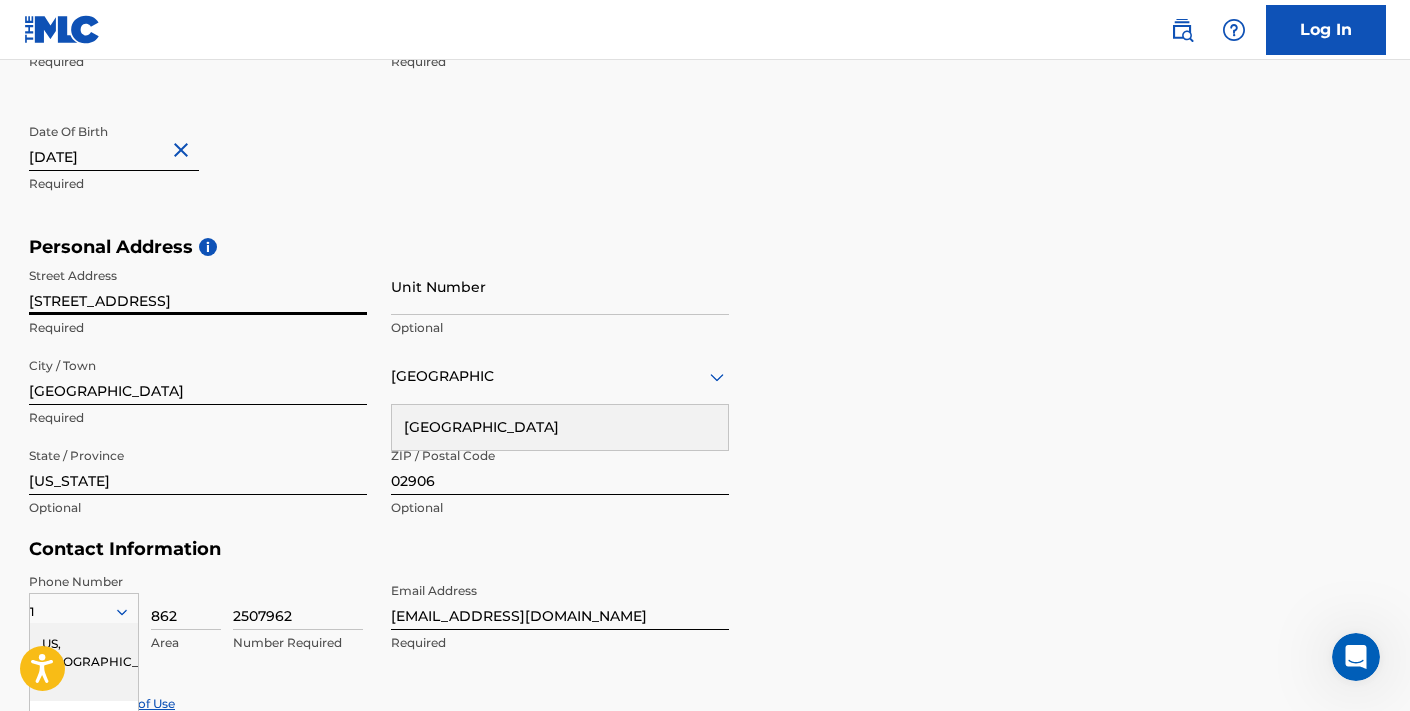 type on "[STREET_ADDRESS]" 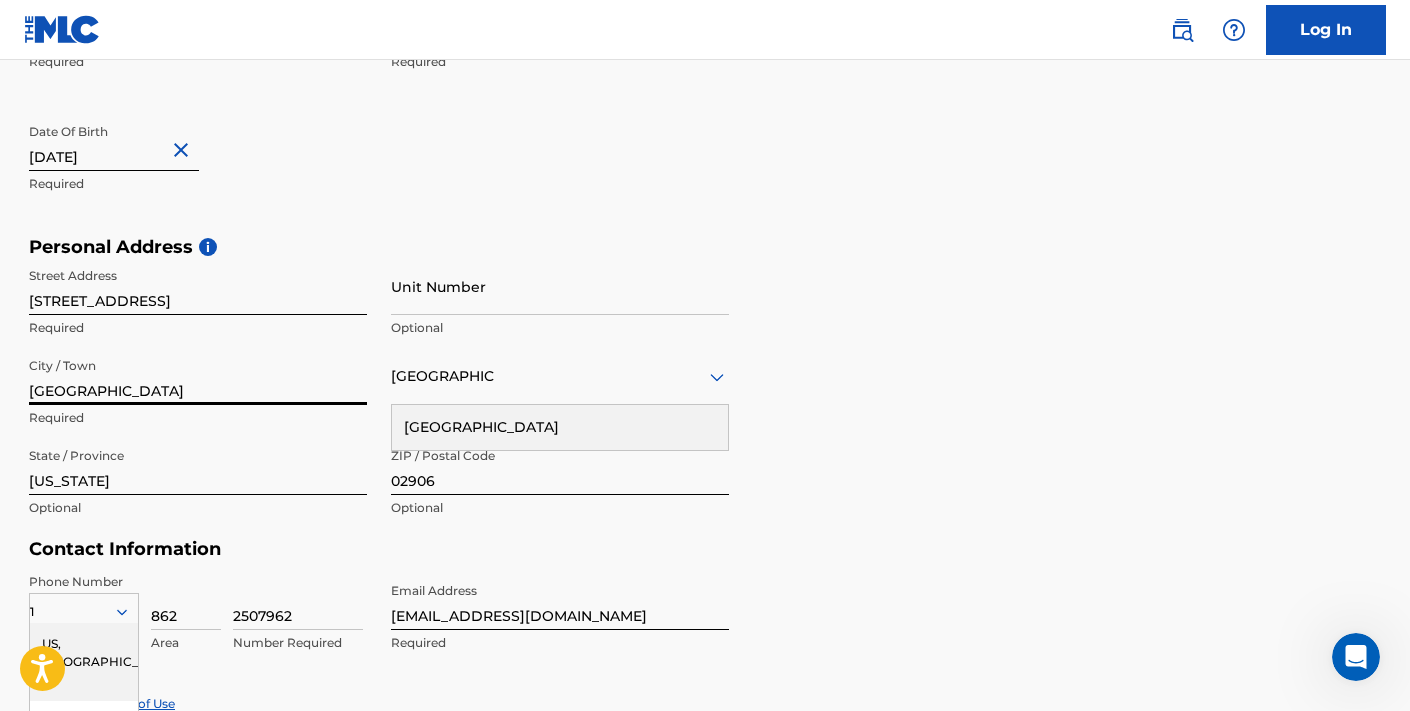 drag, startPoint x: 147, startPoint y: 391, endPoint x: 9, endPoint y: 388, distance: 138.03261 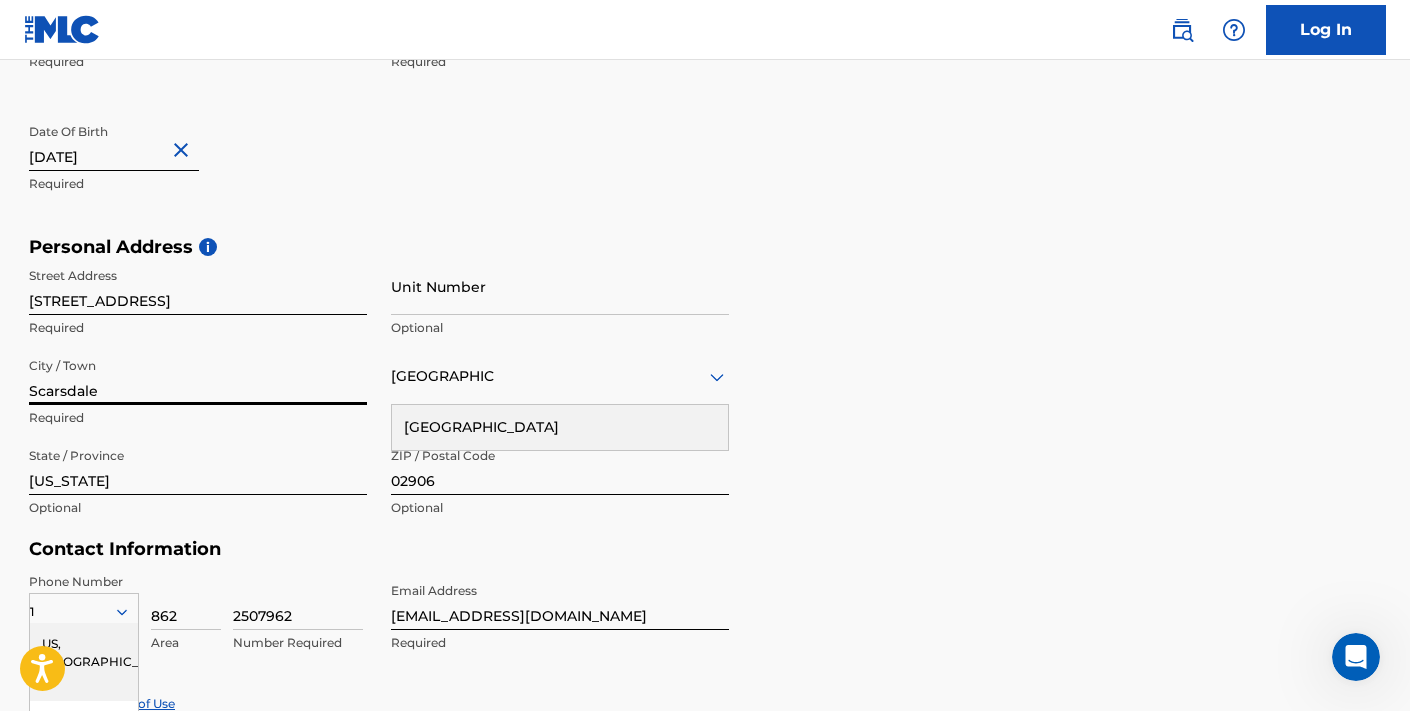 type on "Scarsdale" 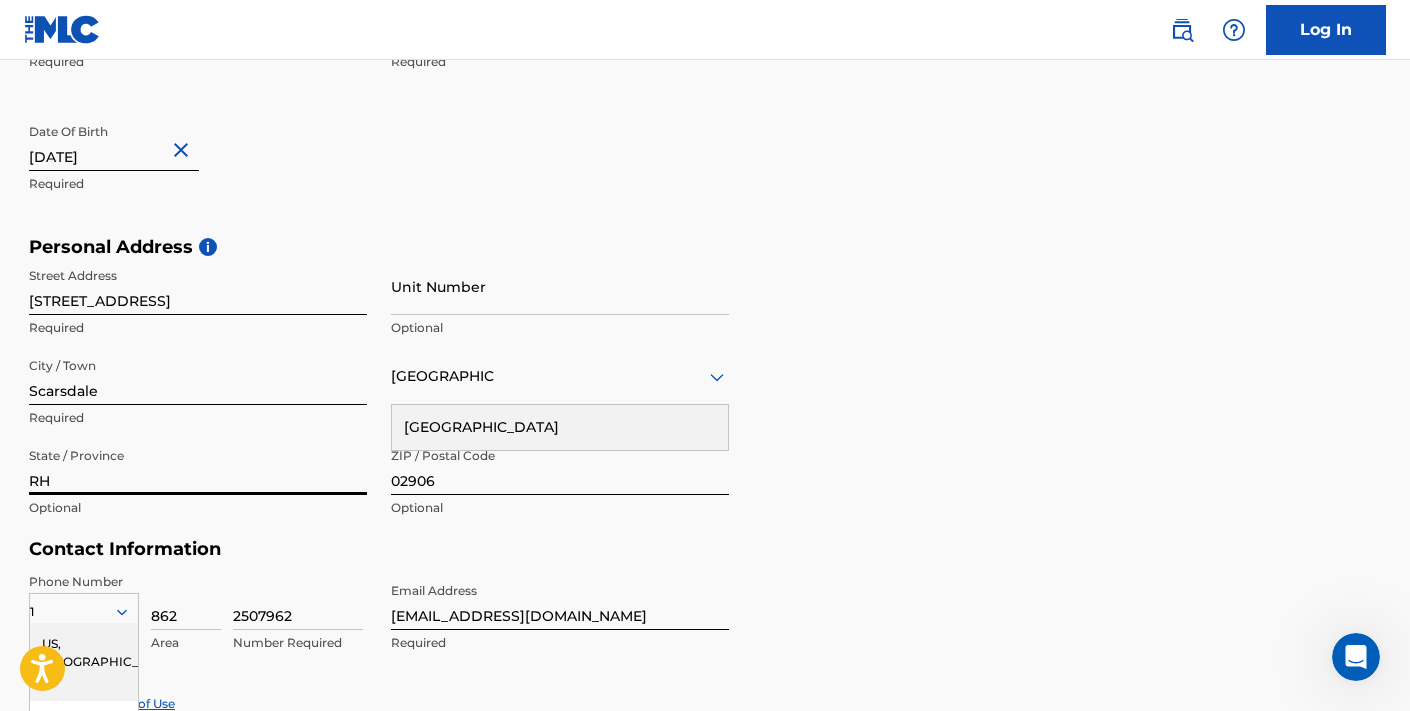type on "R" 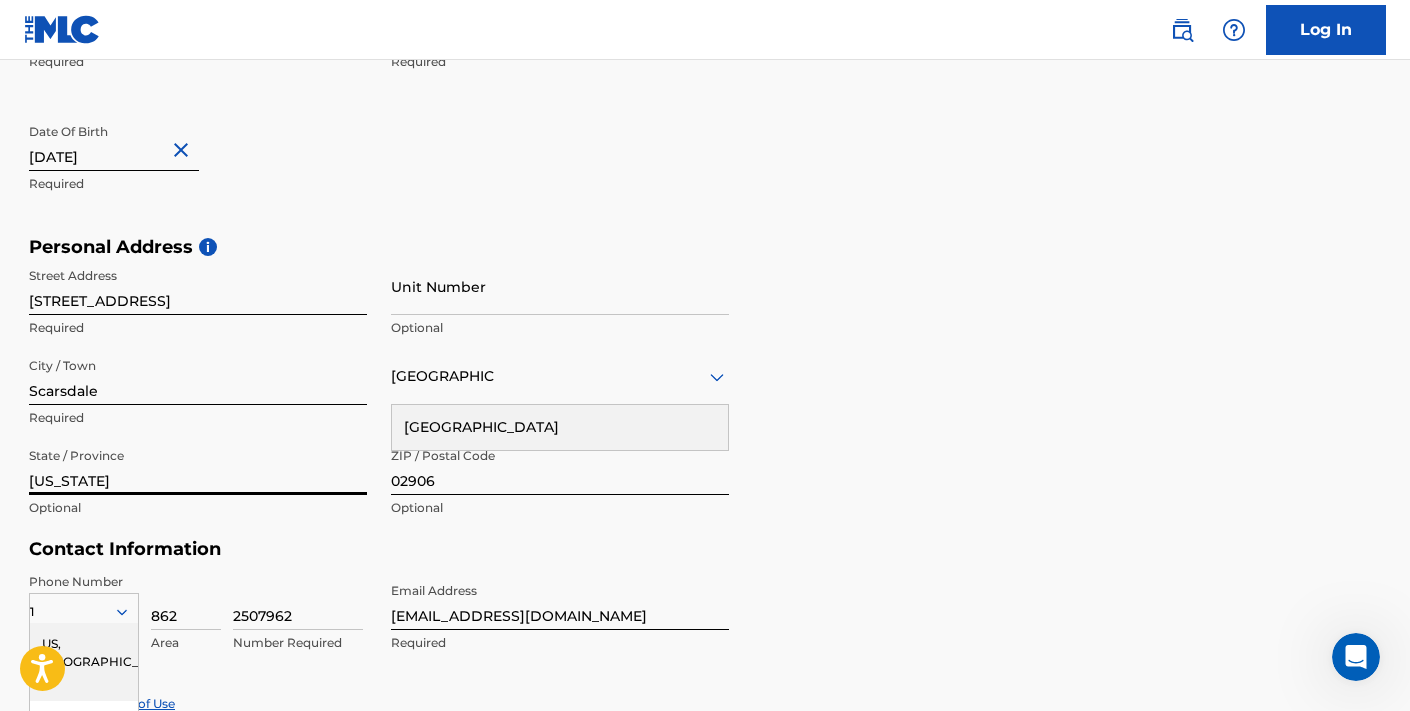 type on "[US_STATE]" 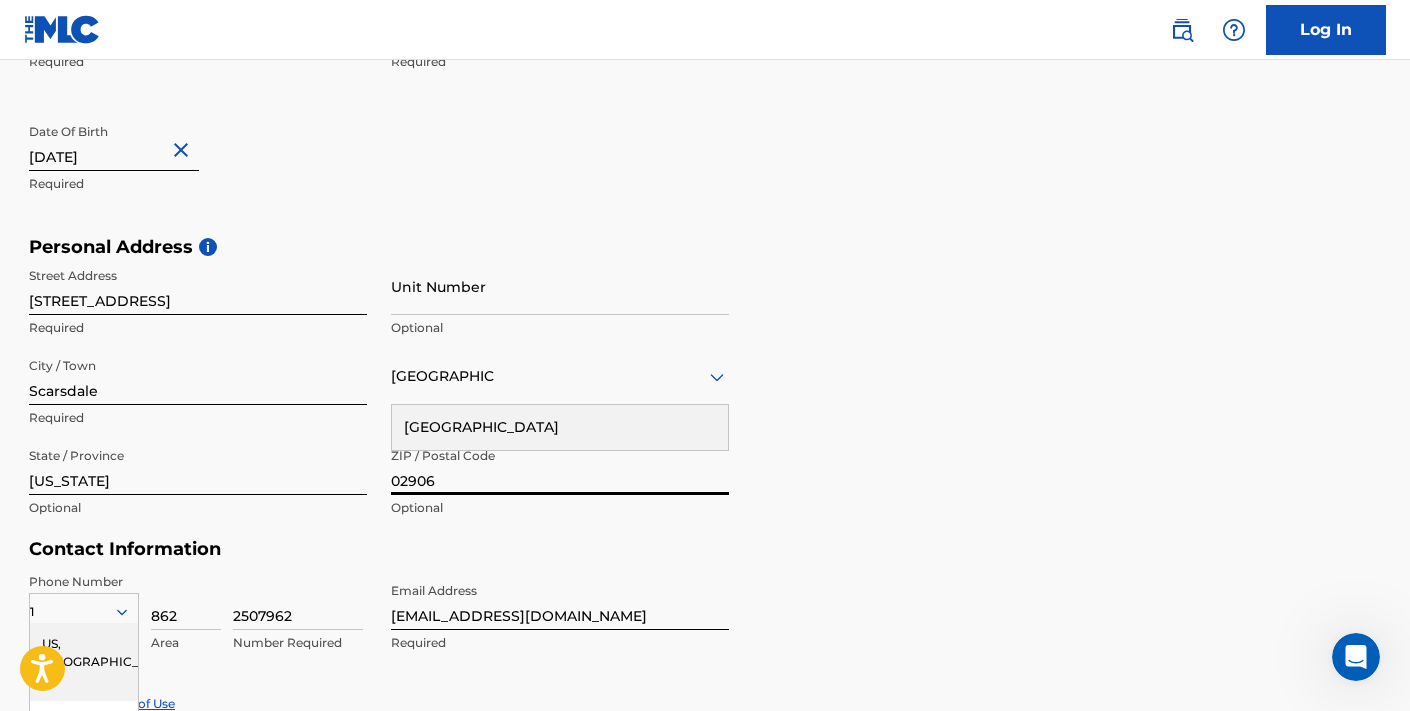 click on "02906" at bounding box center [560, 466] 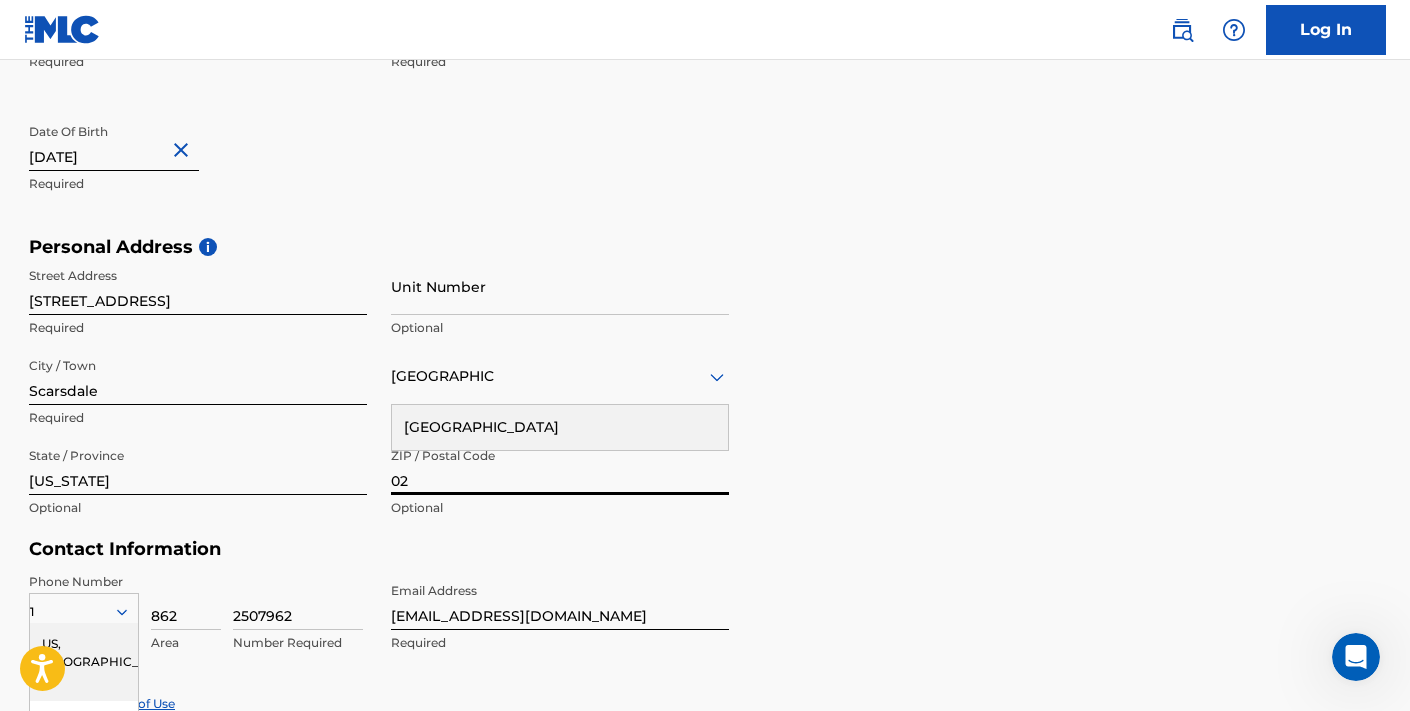 type on "0" 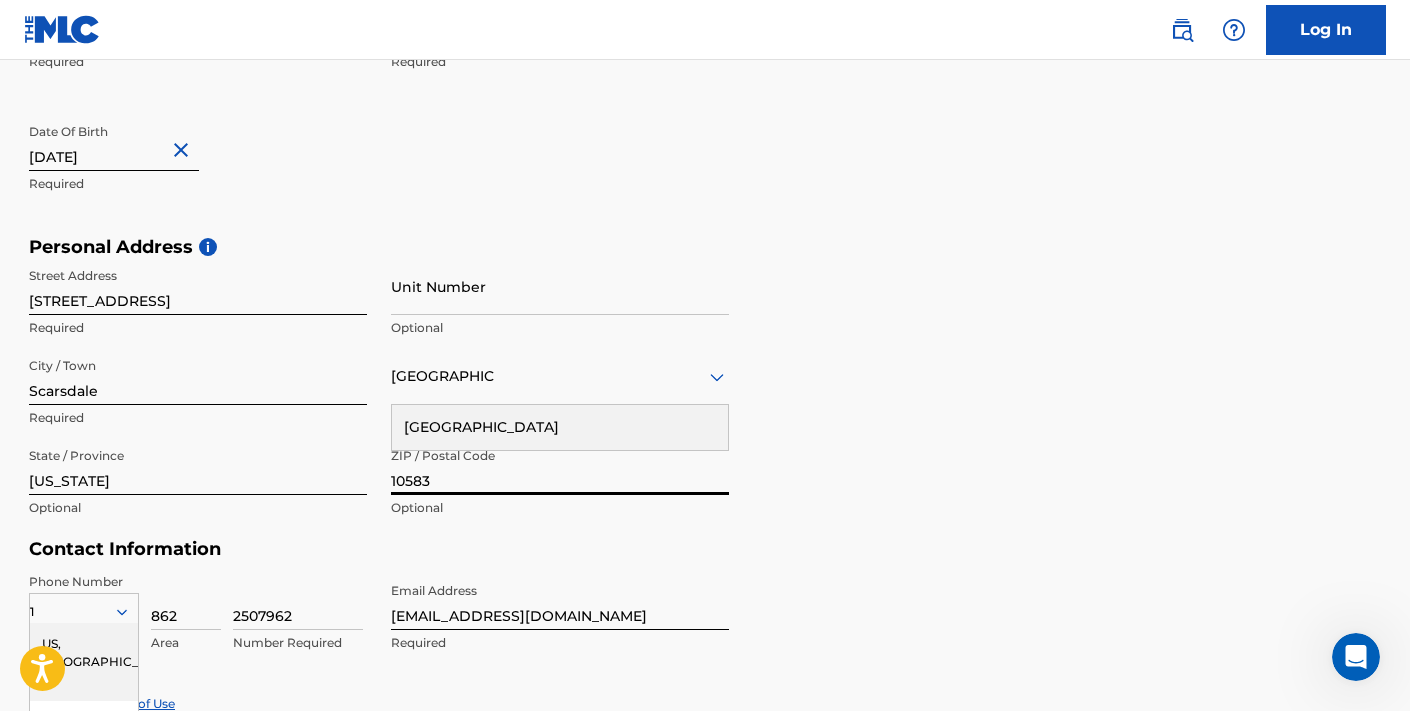 type on "10583" 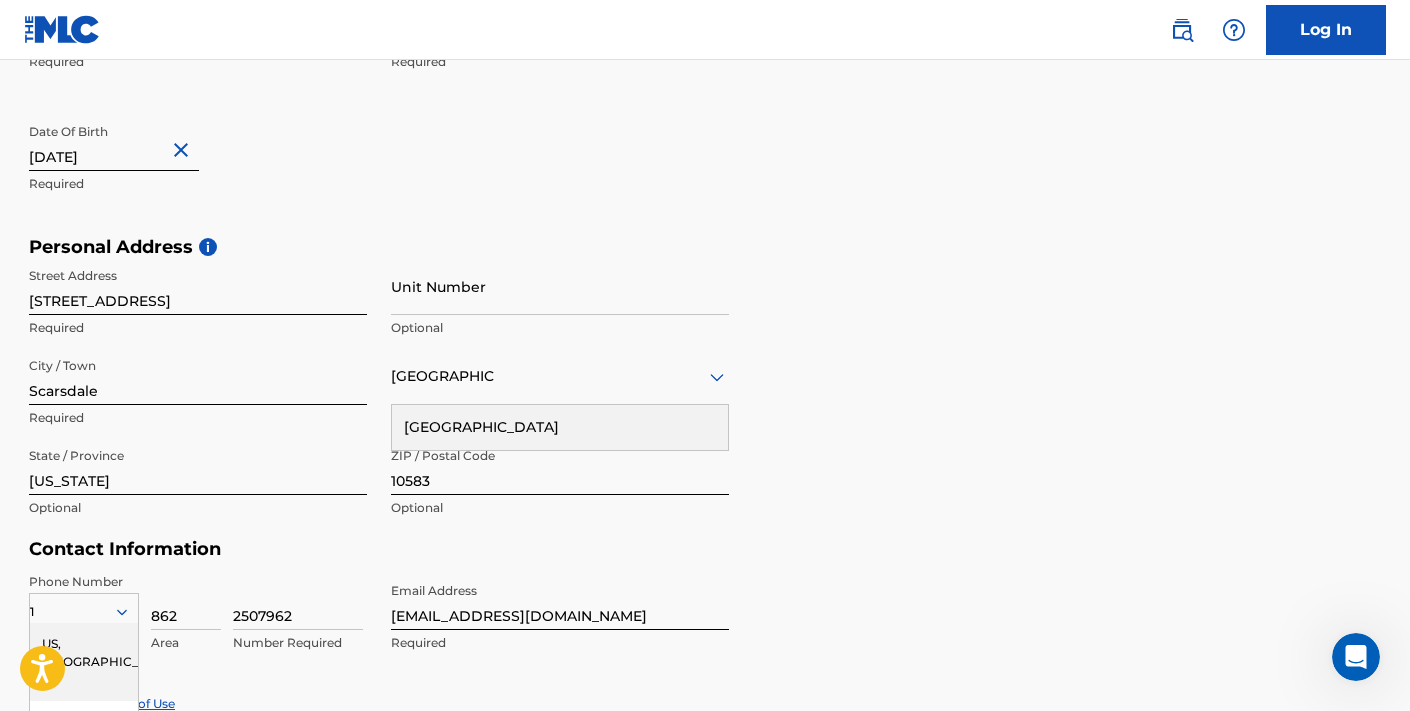 click on "Street Address [STREET_ADDRESS] Required Unit Number Optional City / Town [GEOGRAPHIC_DATA] Required [GEOGRAPHIC_DATA] [GEOGRAPHIC_DATA] Required State / Province [US_STATE] Optional ZIP / Postal Code 10583 Optional" at bounding box center (379, 393) 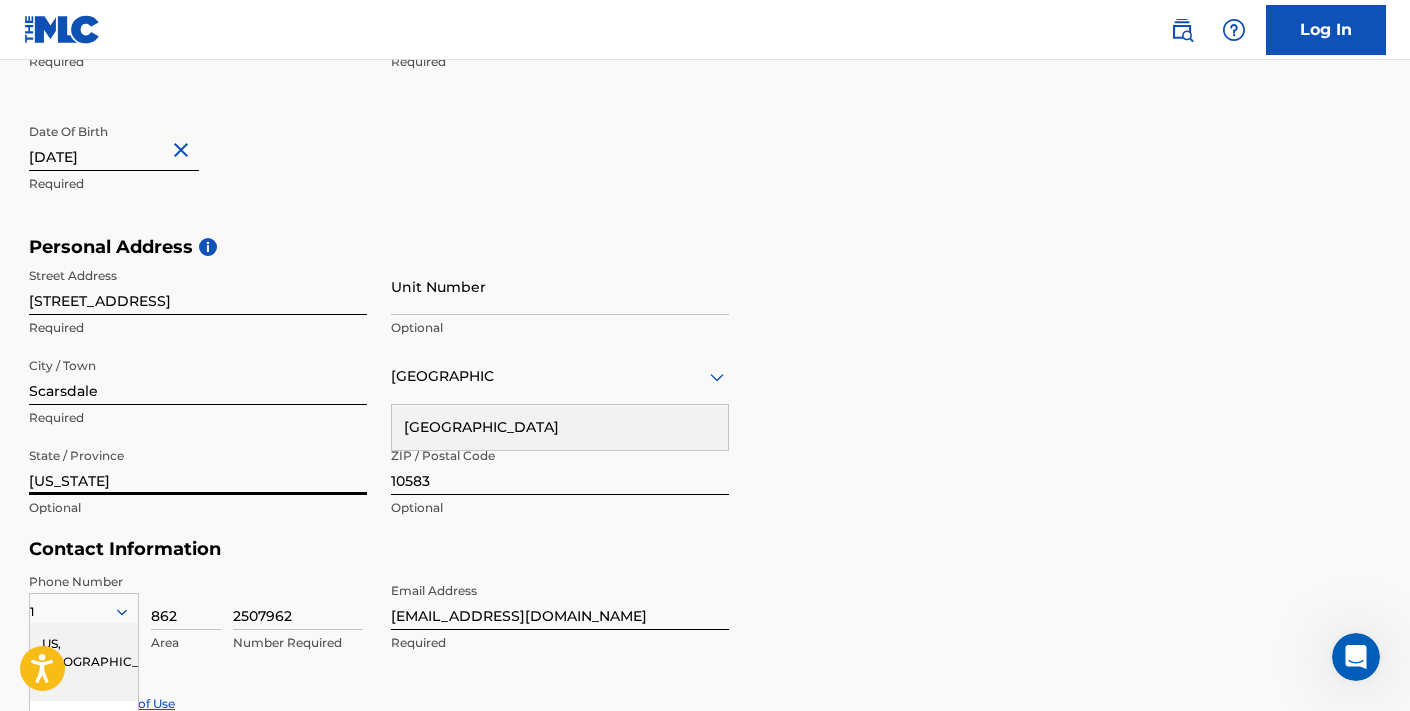 click on "[US_STATE]" at bounding box center (198, 466) 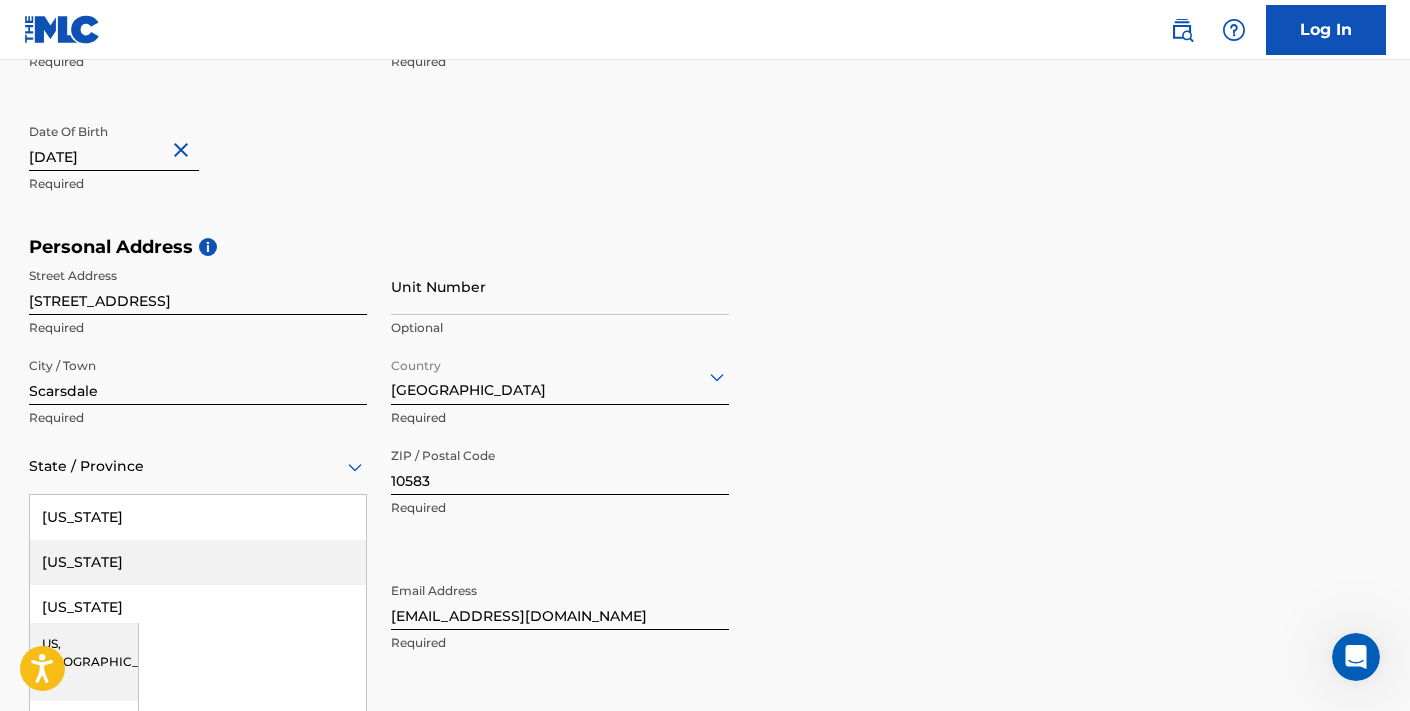 click on "[US_STATE], 2 of 57. 57 results available. Use Up and Down to choose options, press Enter to select the currently focused option, press Escape to exit the menu, press Tab to select the option and exit the menu. State / Province [US_STATE] [US_STATE] [US_STATE] [US_STATE] [US_STATE] [US_STATE] [US_STATE] [US_STATE] [US_STATE] [GEOGRAPHIC_DATA][US_STATE][GEOGRAPHIC_DATA] [US_STATE] [US_STATE] [US_STATE] [US_STATE] [US_STATE] [US_STATE] [US_STATE] [US_STATE] [US_STATE] [US_STATE] [US_STATE] [US_STATE] [US_STATE] [US_STATE] [US_STATE] [US_STATE] [US_STATE] [US_STATE] [US_STATE] [US_STATE] [US_STATE] [US_STATE] [US_STATE] [US_STATE] [US_STATE] [US_STATE] [US_STATE] [US_STATE] [US_STATE] [US_STATE] [US_STATE] [US_STATE] [US_STATE] [US_STATE] [US_STATE] [US_STATE] [US_STATE] [US_STATE] [US_STATE] [US_STATE] [US_STATE] [GEOGRAPHIC_DATA], [GEOGRAPHIC_DATA] [US_STATE][PERSON_NAME][US_STATE] [US_STATE][PERSON_NAME] [US_STATE] [US_STATE]" at bounding box center (198, 466) 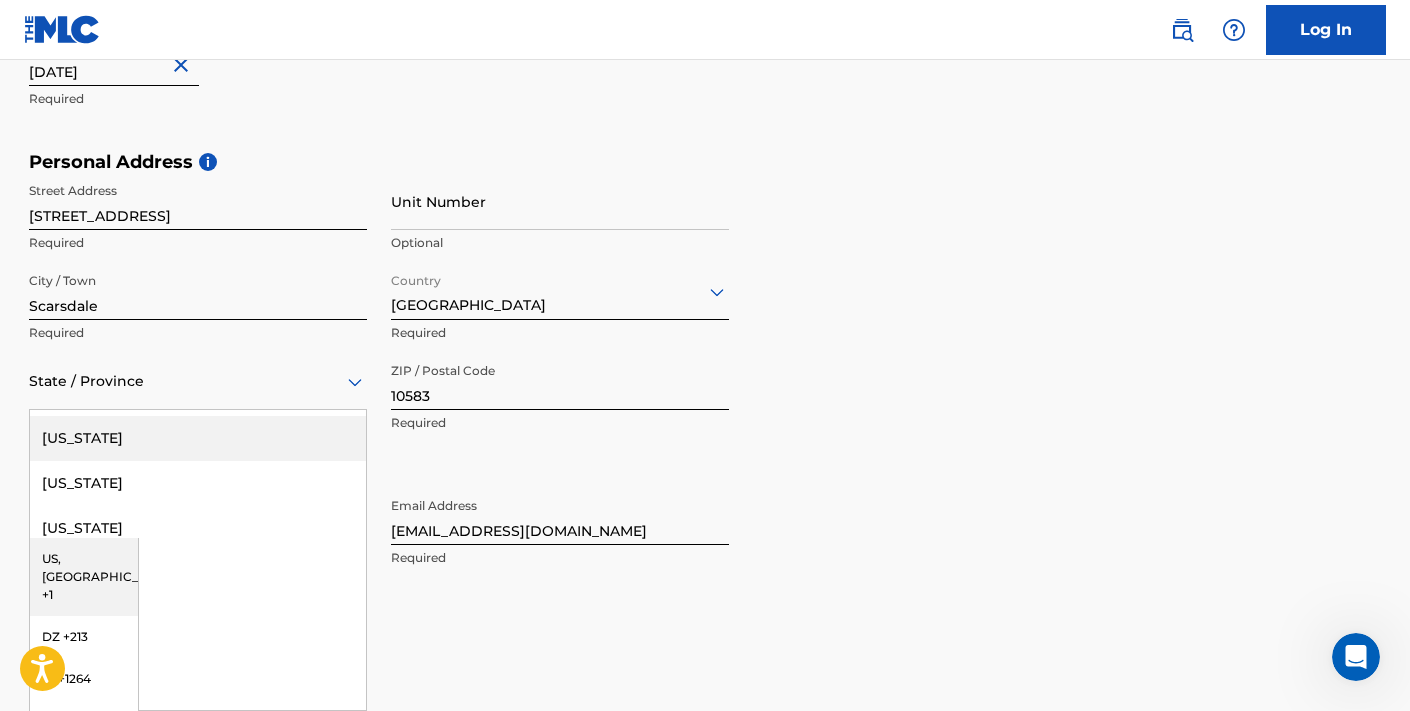 scroll, scrollTop: 1442, scrollLeft: 0, axis: vertical 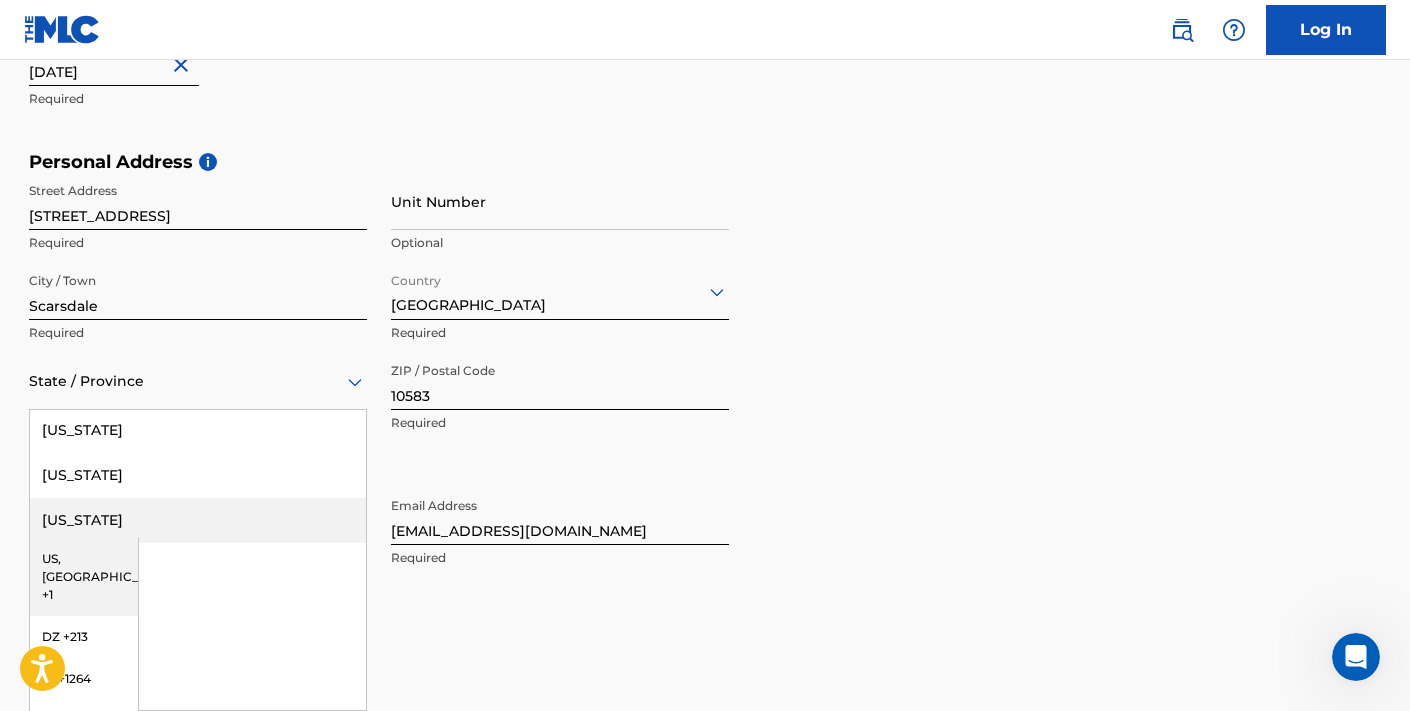 click on "[US_STATE]" at bounding box center (198, 520) 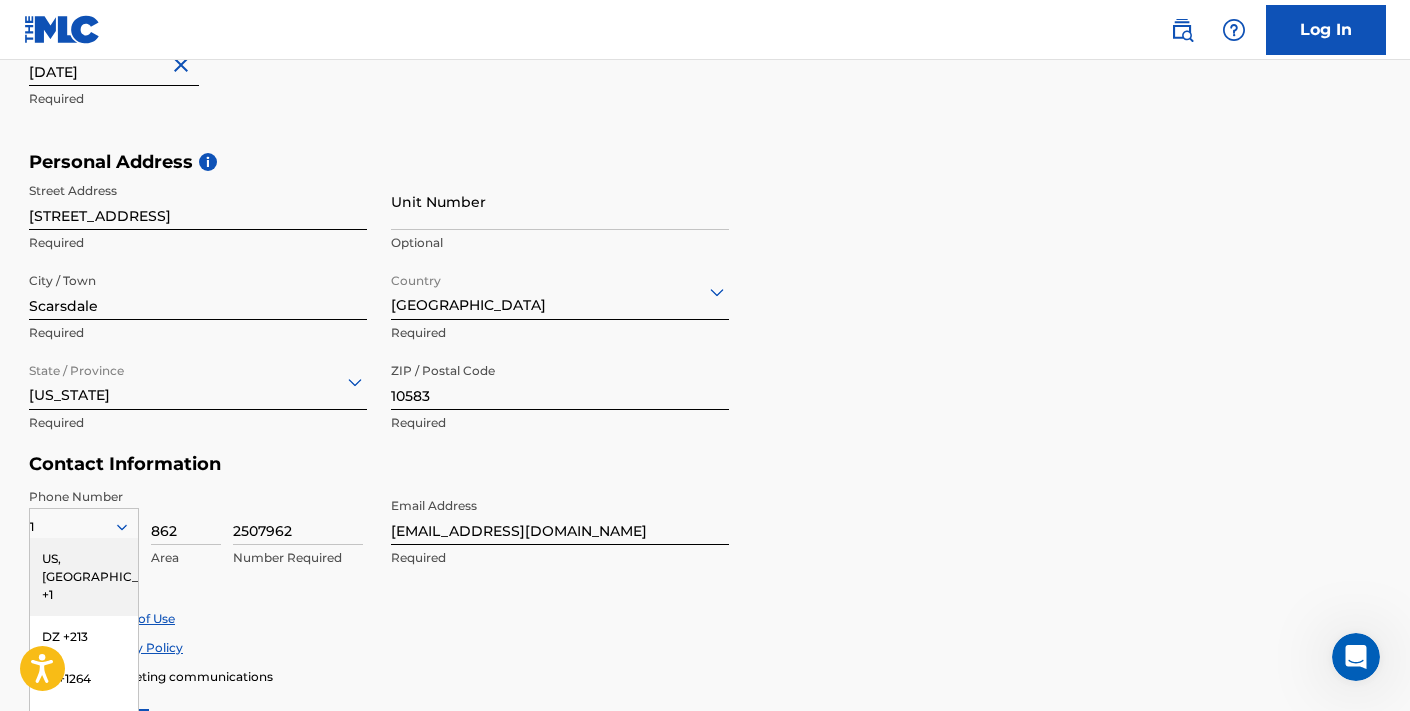 click on "10583" at bounding box center [560, 381] 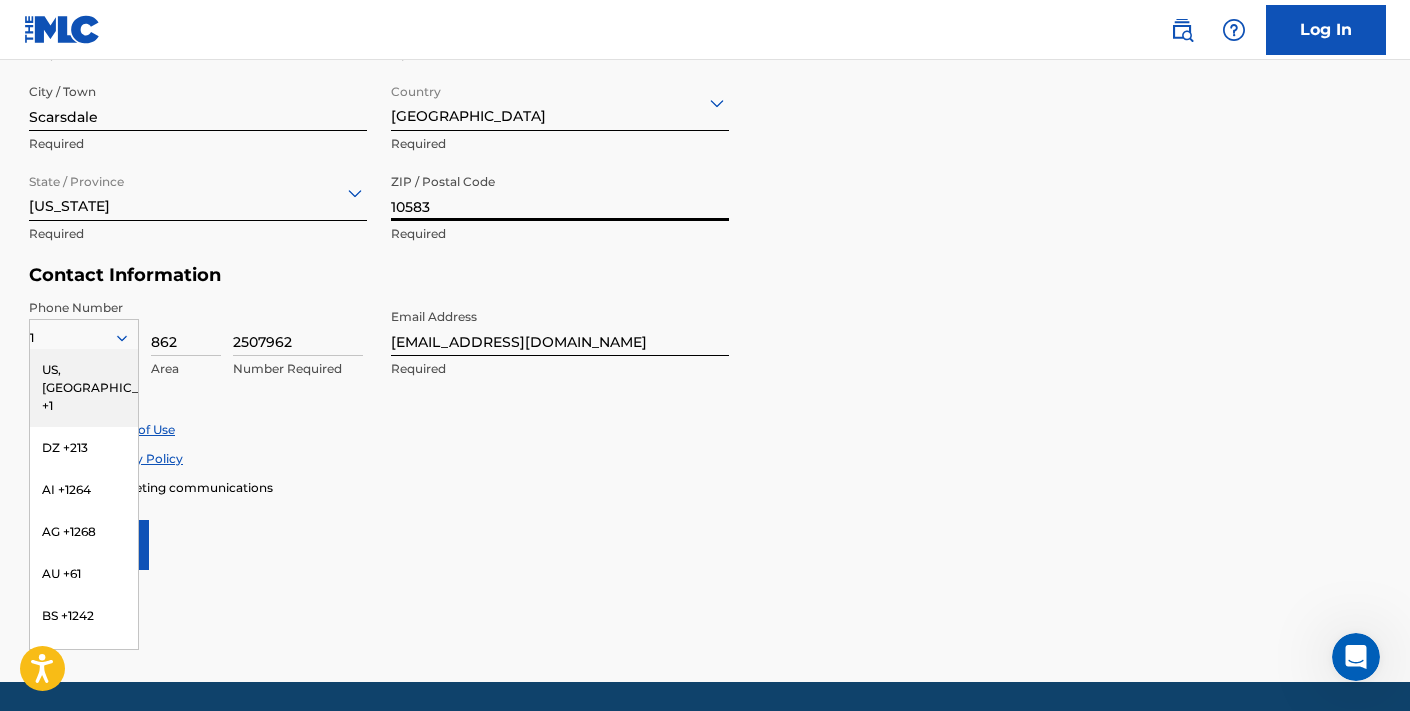 scroll, scrollTop: 852, scrollLeft: 0, axis: vertical 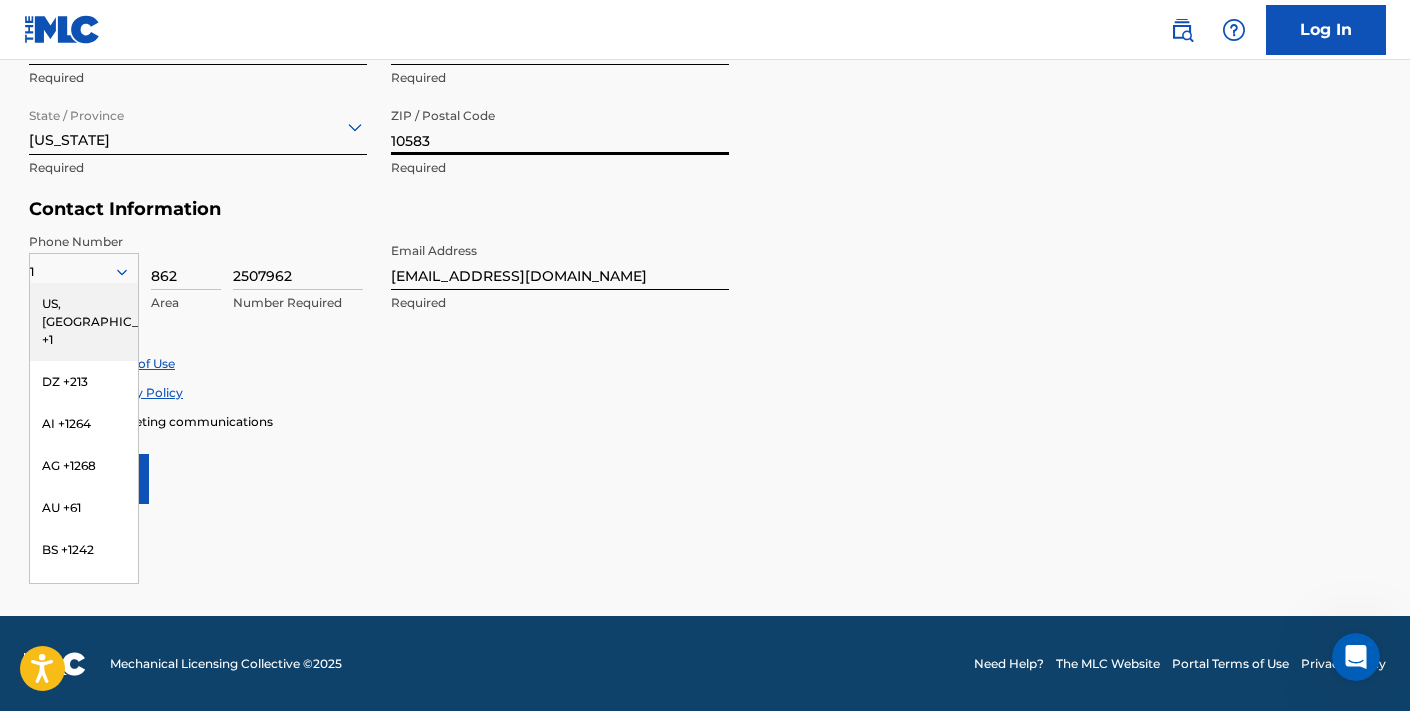 click on "Accept Privacy Policy" at bounding box center [705, 392] 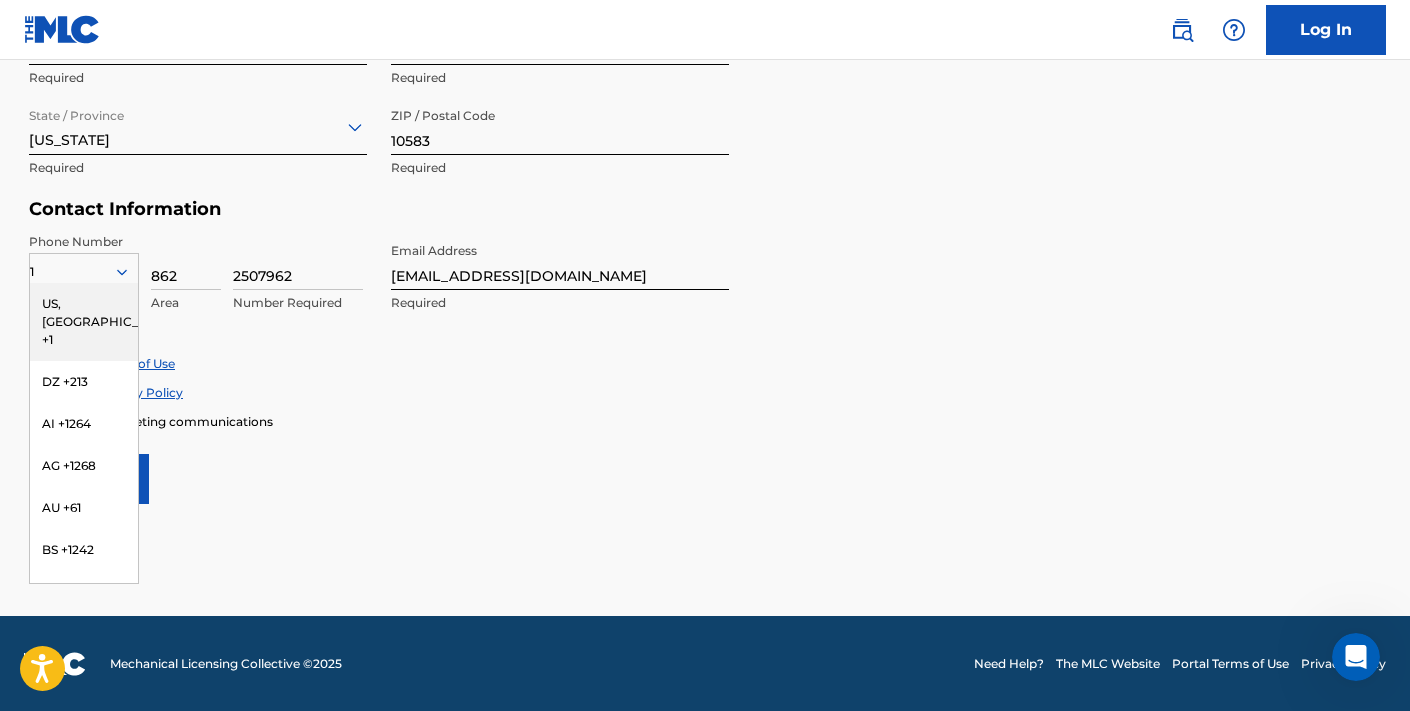 click on "Phone Number 1 [GEOGRAPHIC_DATA], [GEOGRAPHIC_DATA] +1 DZ +213 AI +1264 AG +1268 AU +61 BS +1242 BB +1246 BZ +501 BM +1441 BO +591 KY +1345 DM +1767 DO +1809 ER +291 ET +251 GA +241 GD +1473 IN +91 JM +1876 JP +81 LV +371 LB +961 LR +231 LY +218 MG +261 FM +691 ME, [GEOGRAPHIC_DATA] +381 MS +[GEOGRAPHIC_DATA] +212 NL +31 PE +51 PT +351 KN +1869 LC +1758 VC +1784 SN +221 SK +421 CH +41 TT +1868 TN +216 TC +1649 AE +971 VG +1284 WF +681 Country Required 862 Area 2507962 Number Required Email Address [EMAIL_ADDRESS][DOMAIN_NAME] Required" at bounding box center [379, 294] 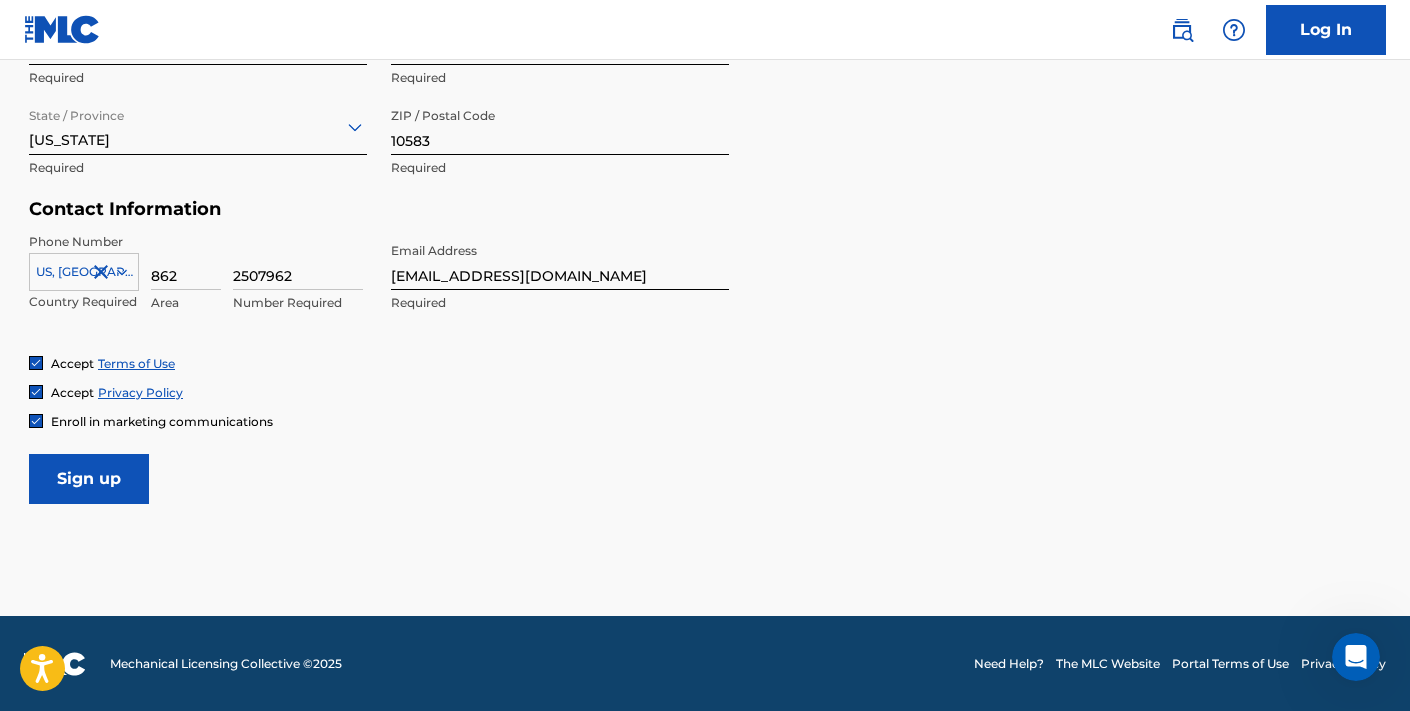 click 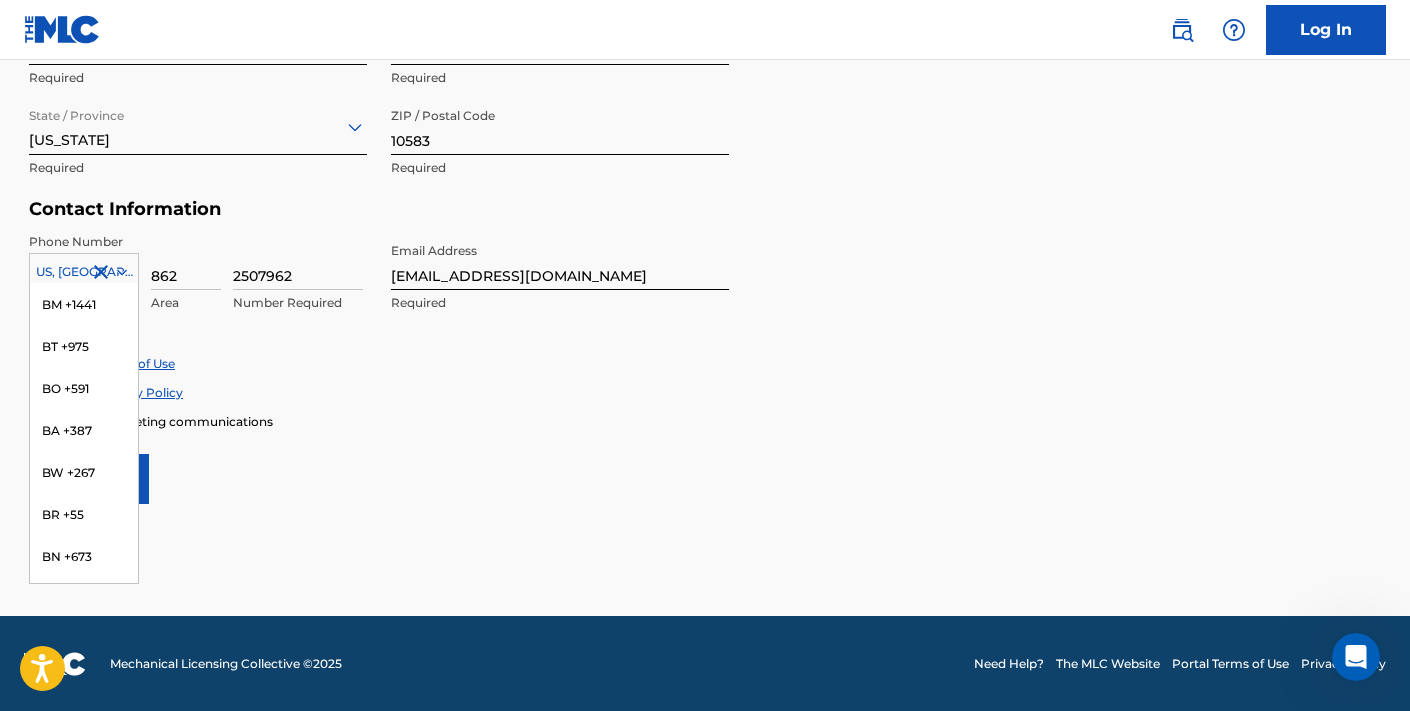 scroll, scrollTop: 0, scrollLeft: 0, axis: both 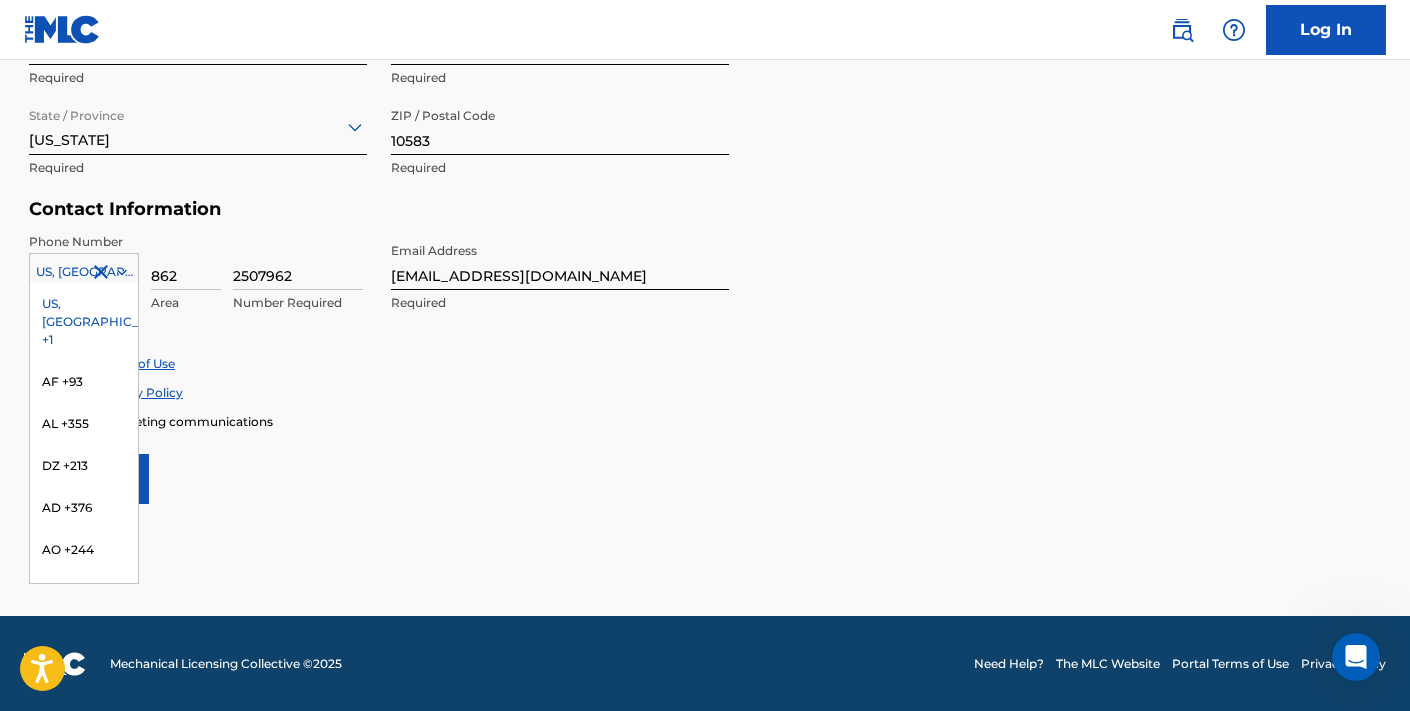 click on "US, [GEOGRAPHIC_DATA] +1" at bounding box center [84, 322] 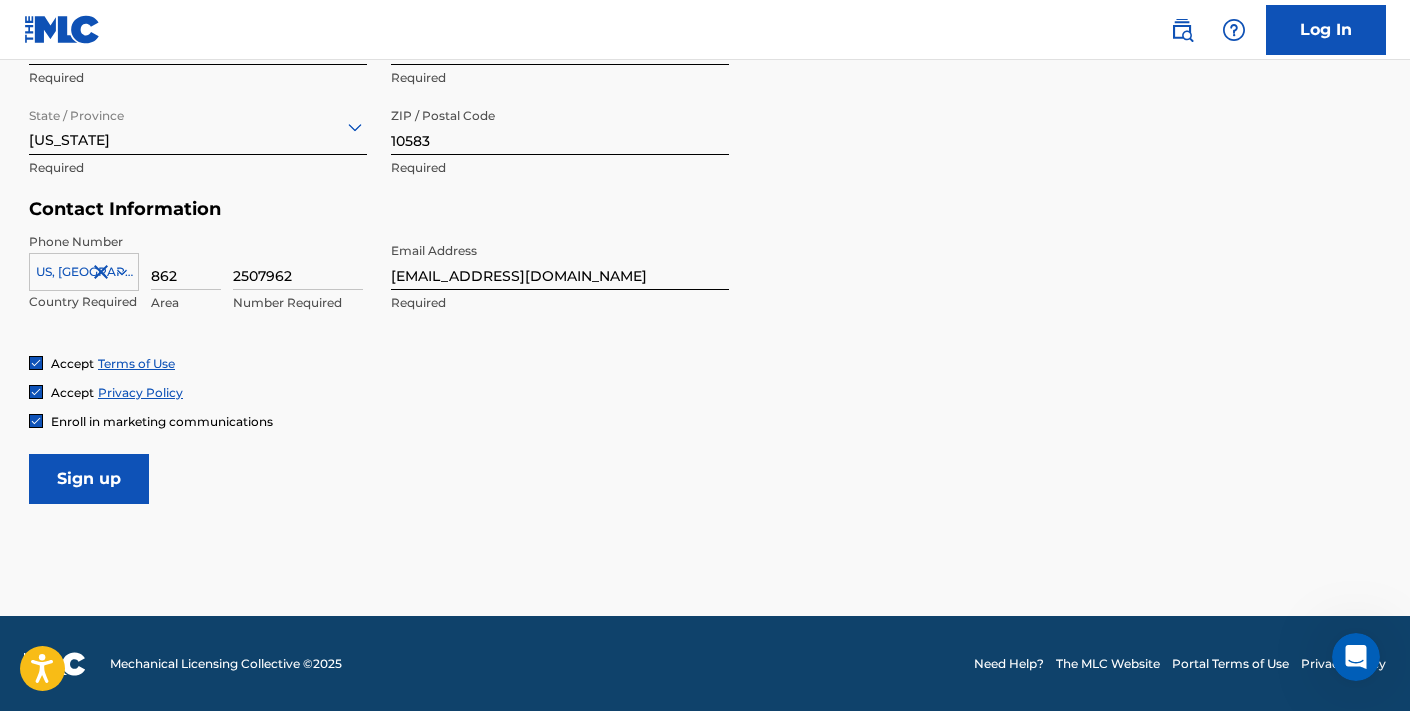 click on "Phone Number option [GEOGRAPHIC_DATA], [GEOGRAPHIC_DATA] +1, selected. [GEOGRAPHIC_DATA], [GEOGRAPHIC_DATA] +1 Country Required 862 Area 2507962 Number Required Email Address [EMAIL_ADDRESS][DOMAIN_NAME] Required" at bounding box center (379, 294) 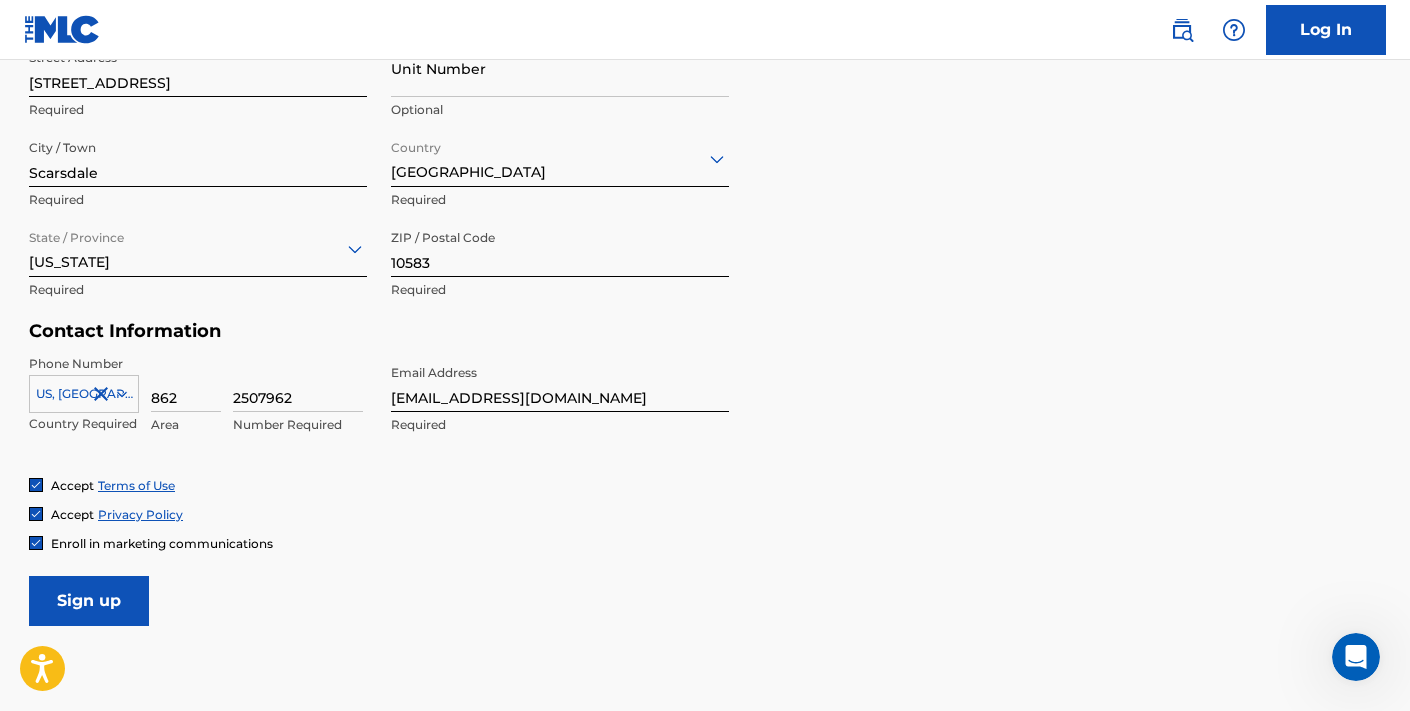scroll, scrollTop: 747, scrollLeft: 0, axis: vertical 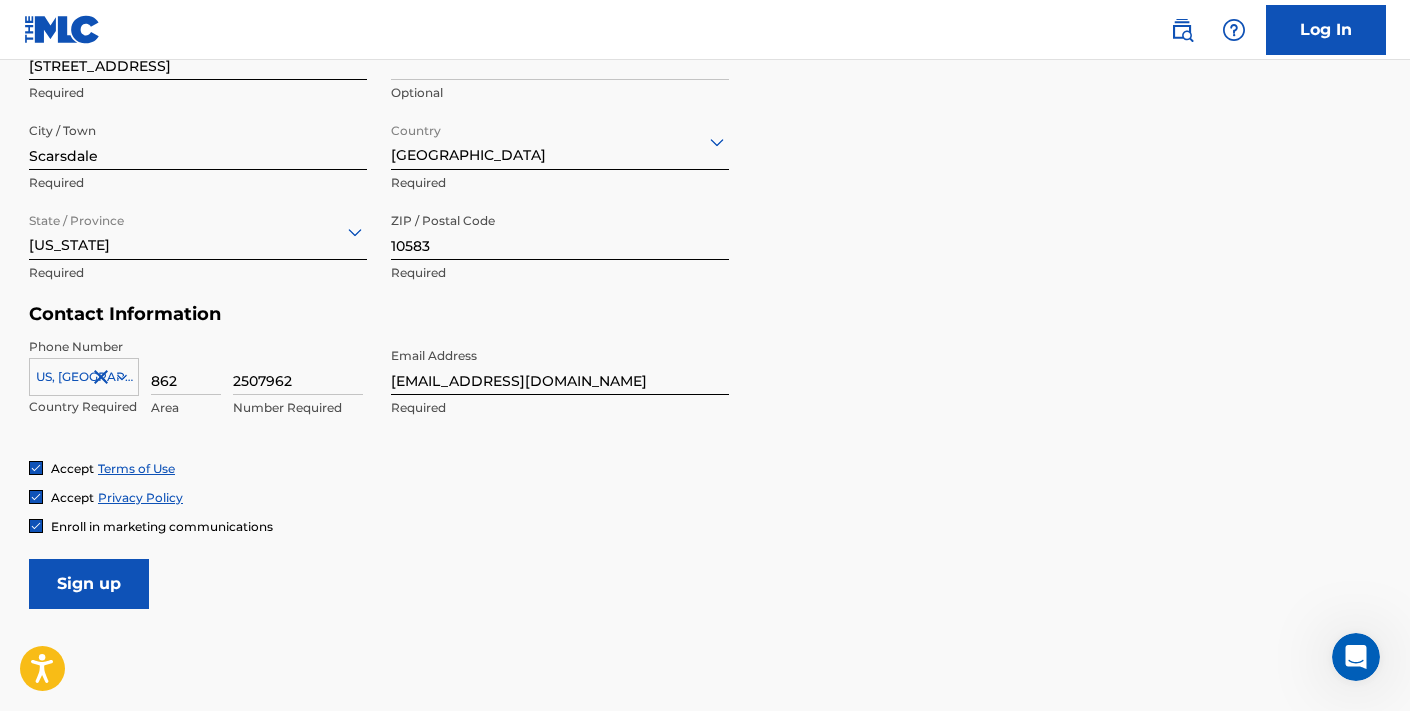 click at bounding box center [36, 526] 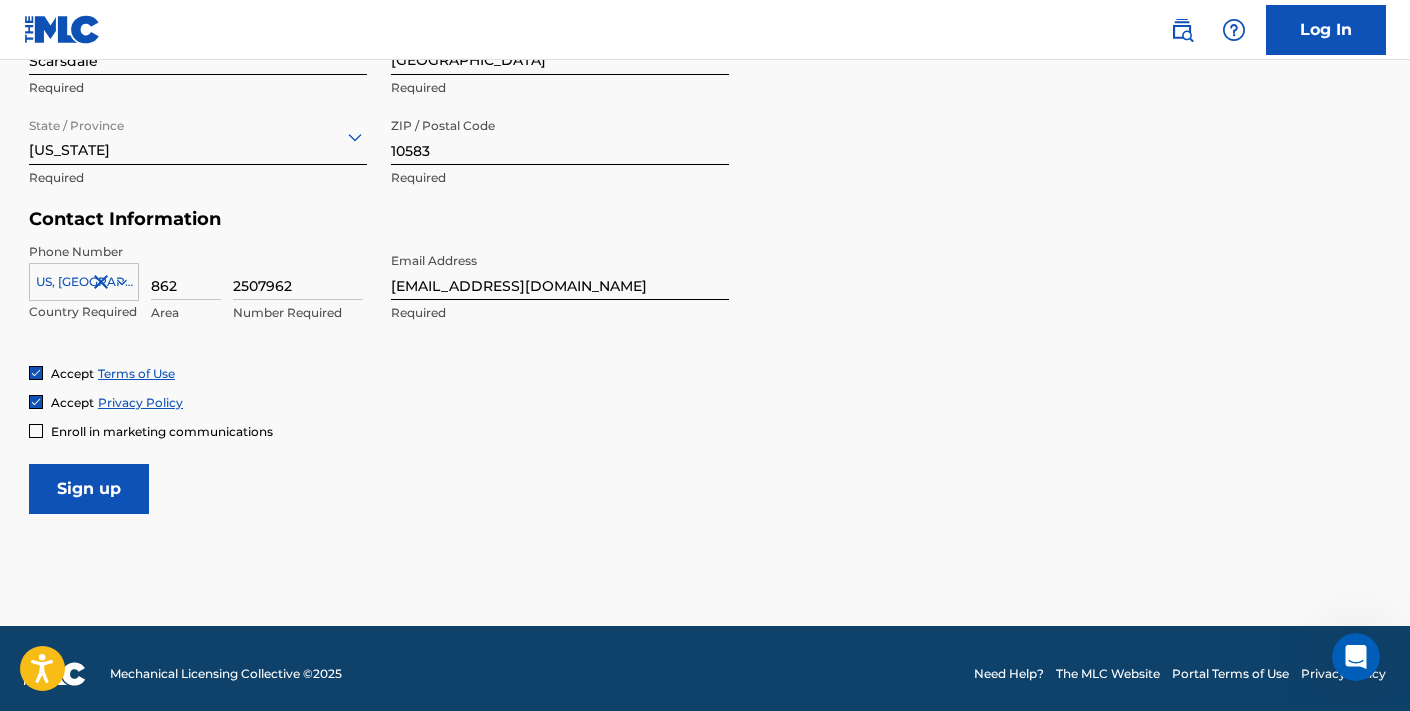scroll, scrollTop: 852, scrollLeft: 0, axis: vertical 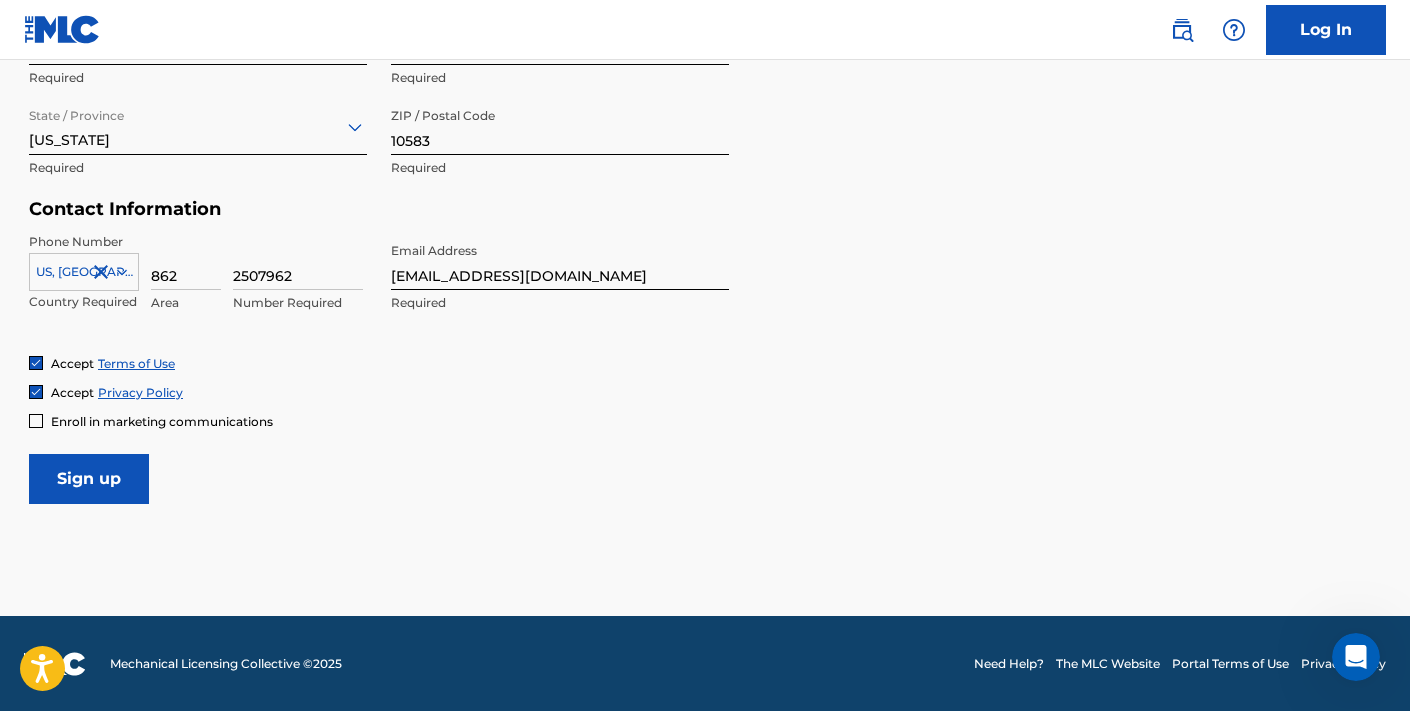 click on "Sign up" at bounding box center [89, 479] 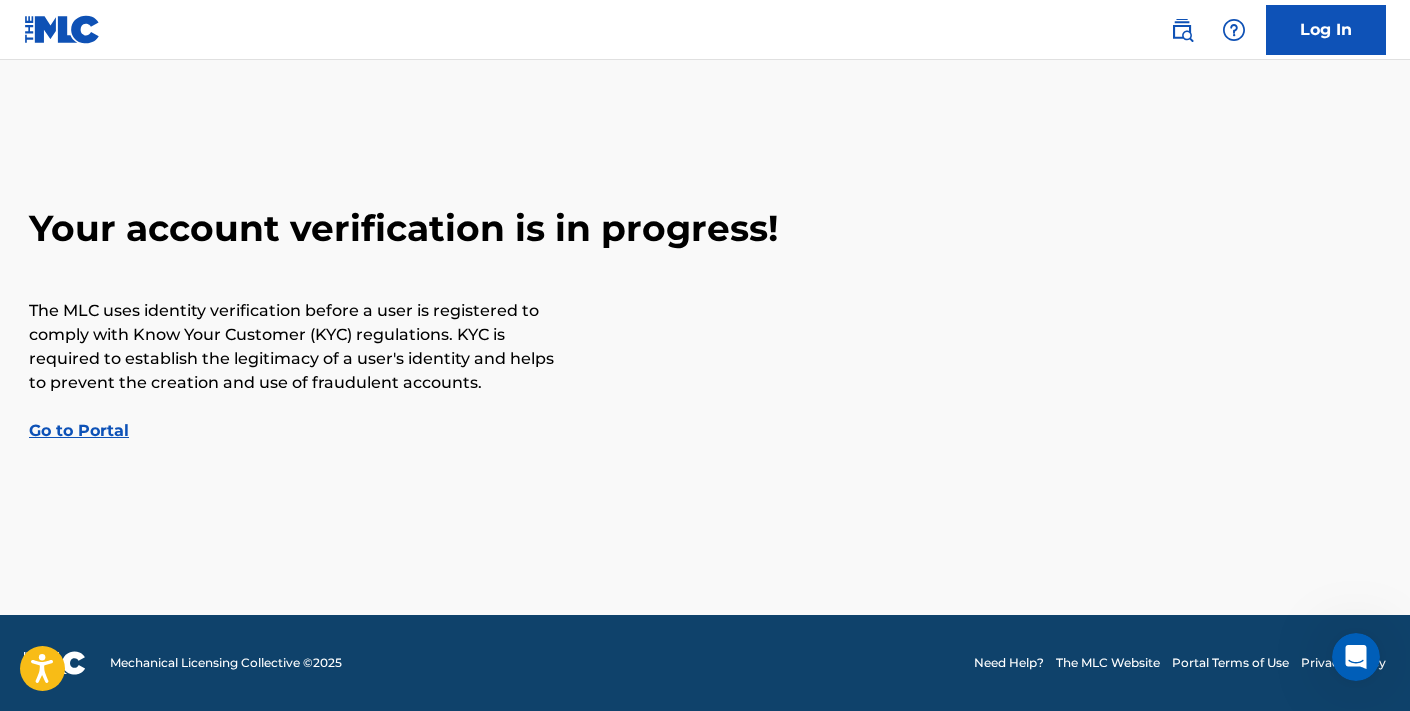 scroll, scrollTop: 0, scrollLeft: 0, axis: both 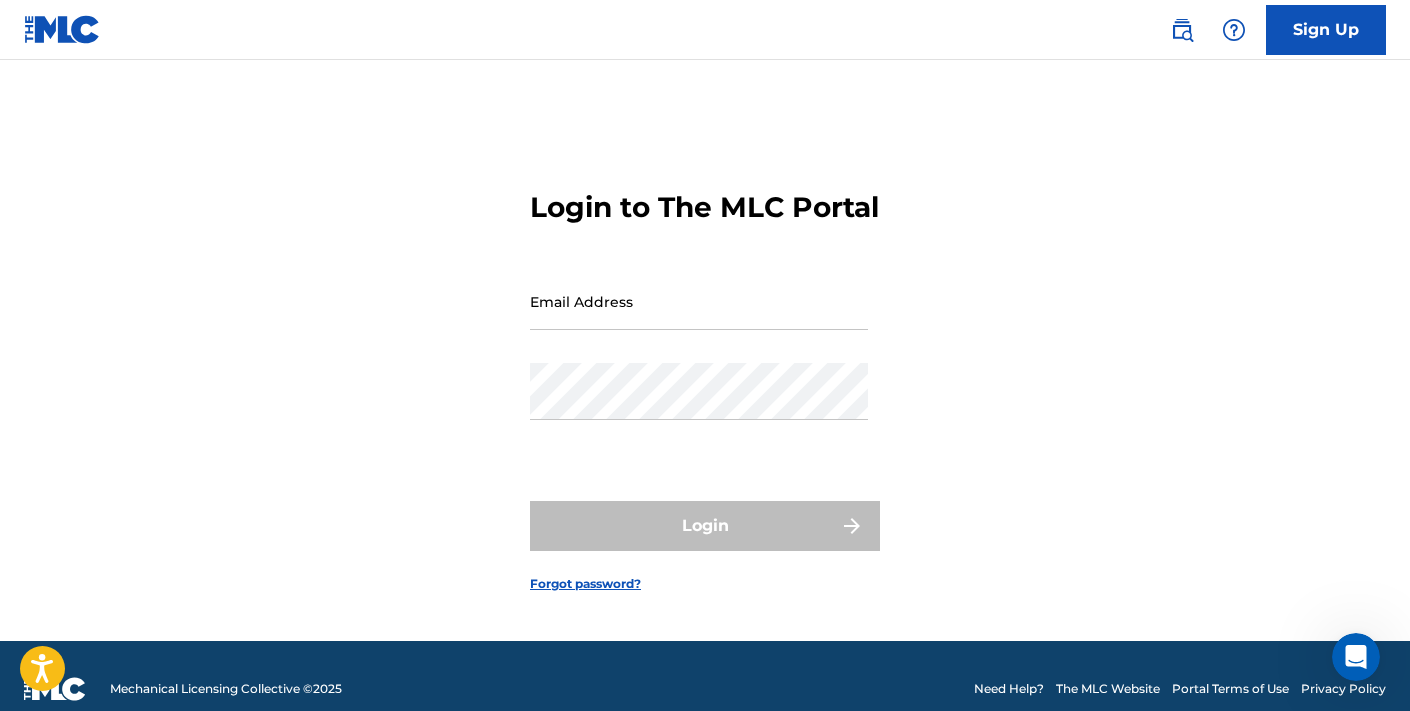 click on "Email Address" at bounding box center [699, 301] 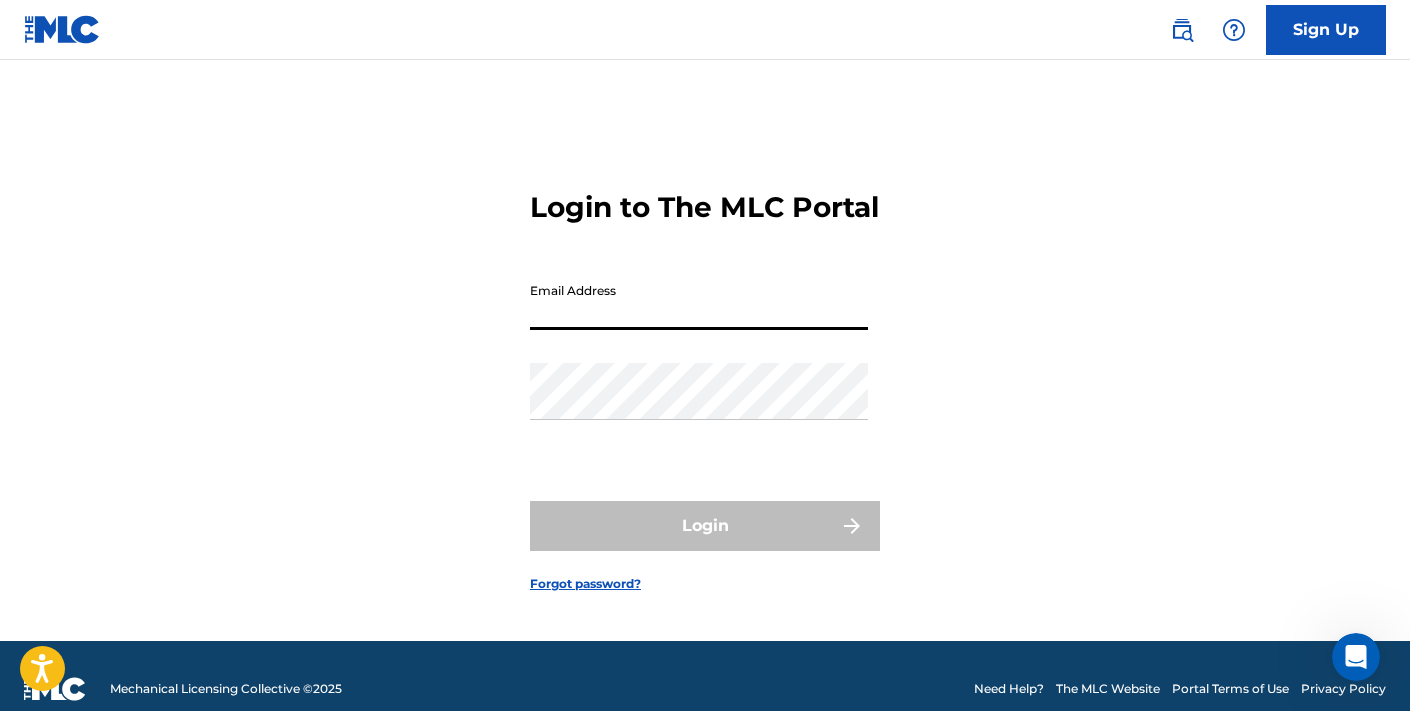 type on "[EMAIL_ADDRESS][DOMAIN_NAME]" 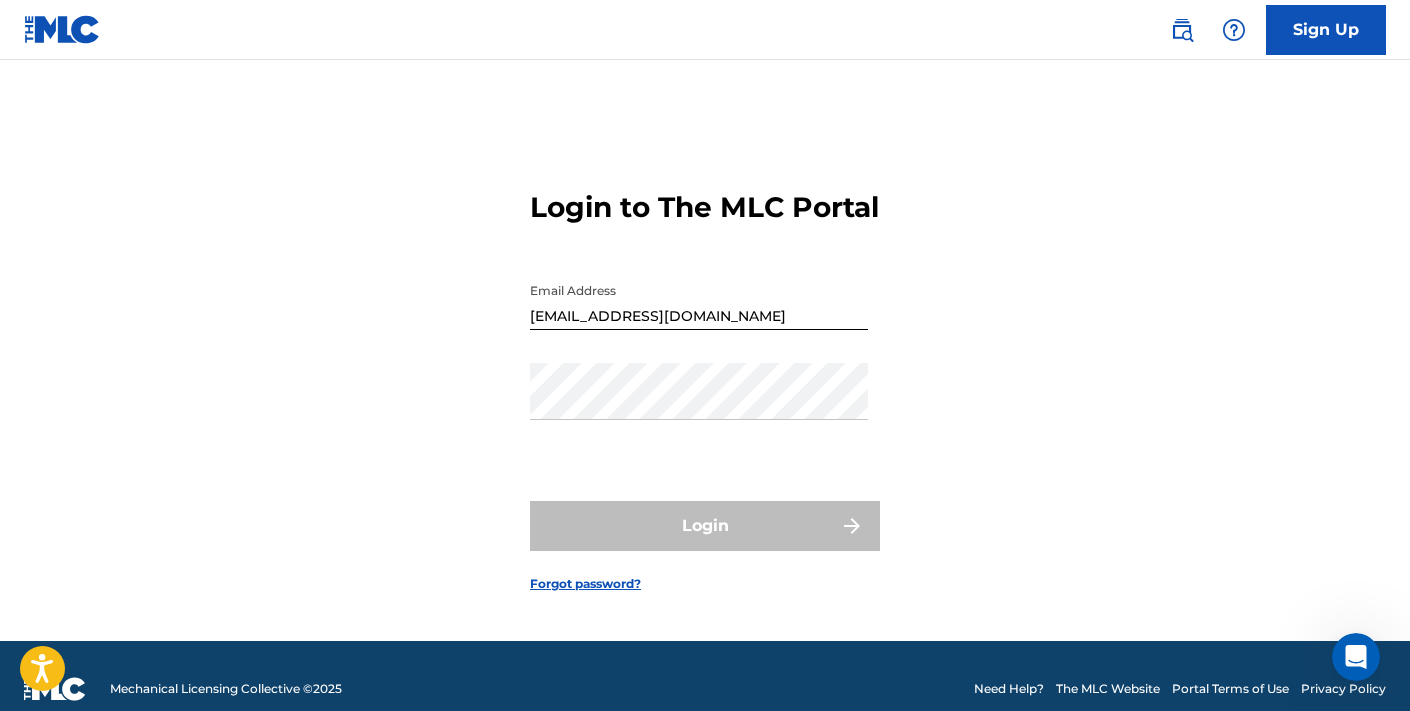 click on "Login to The MLC Portal Email Address [EMAIL_ADDRESS][DOMAIN_NAME] Password Login Forgot password?" at bounding box center [705, 375] 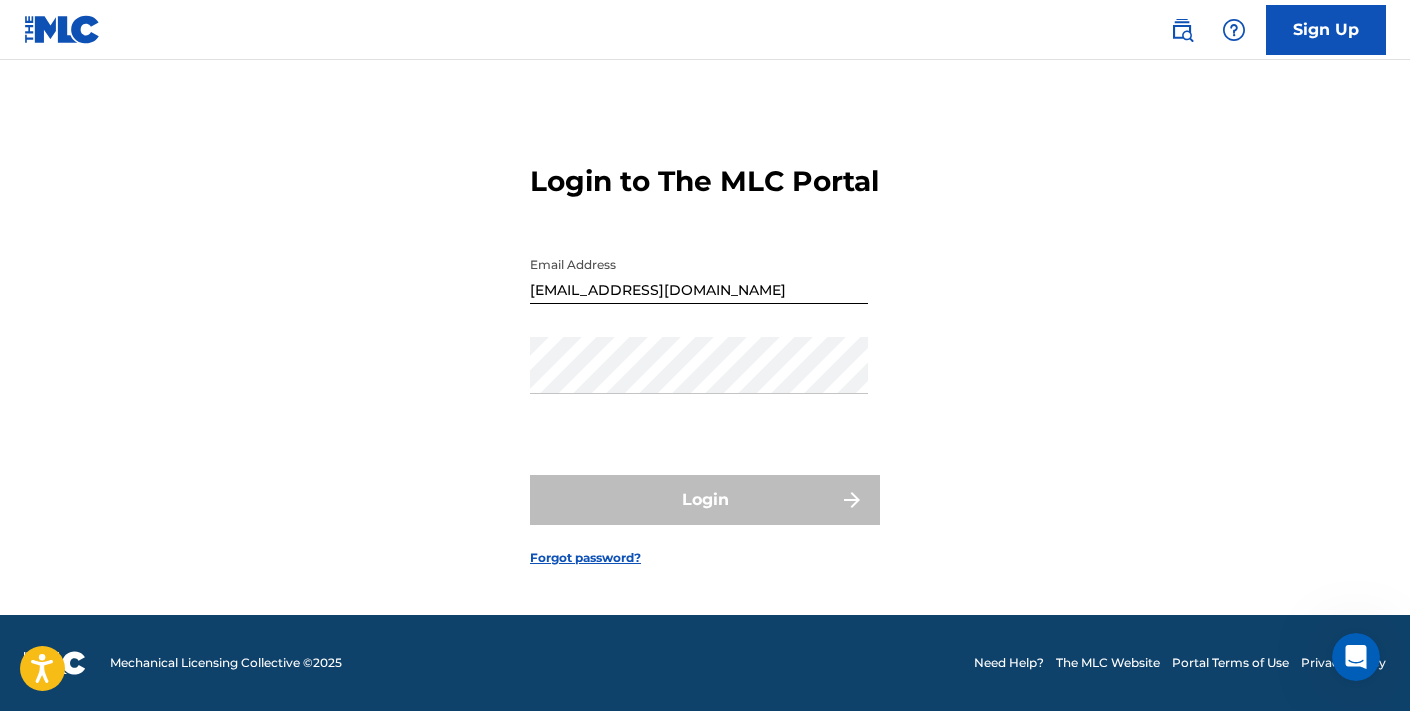 scroll, scrollTop: 0, scrollLeft: 0, axis: both 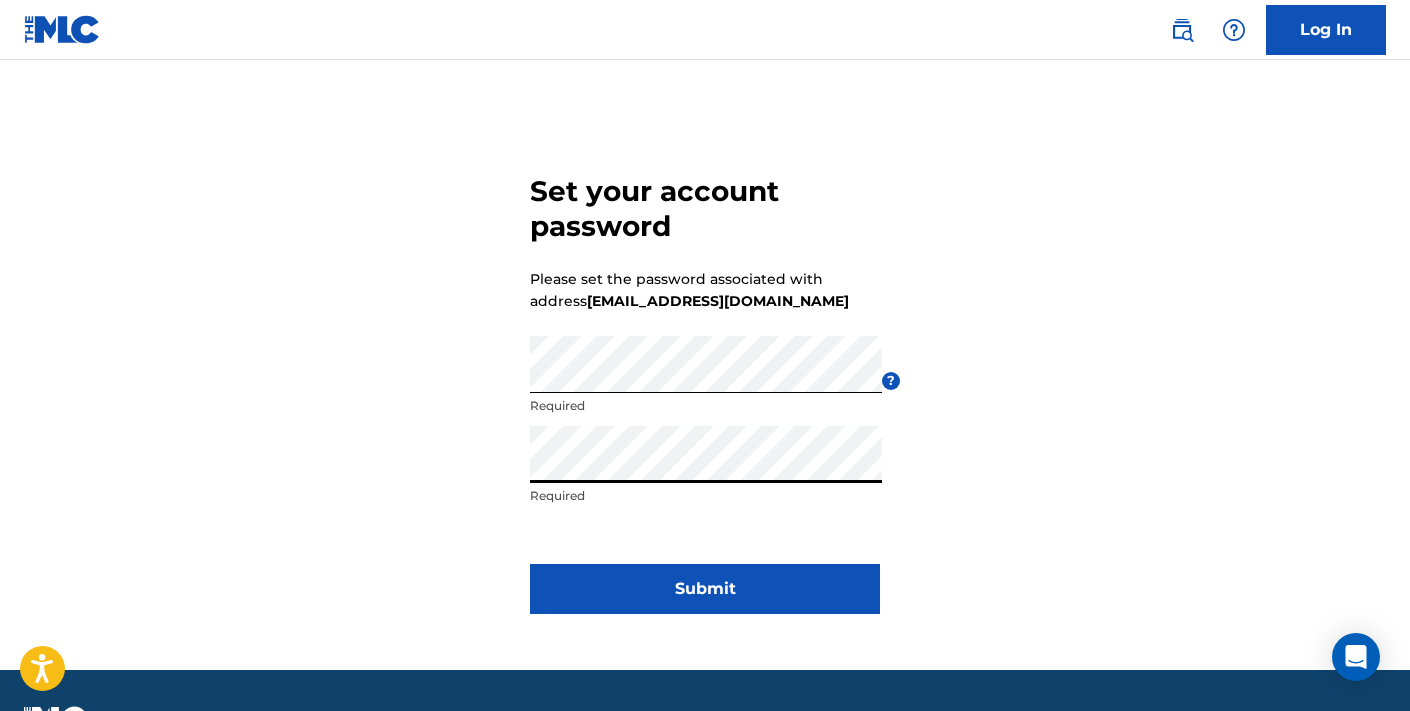 click on "Submit" at bounding box center (705, 589) 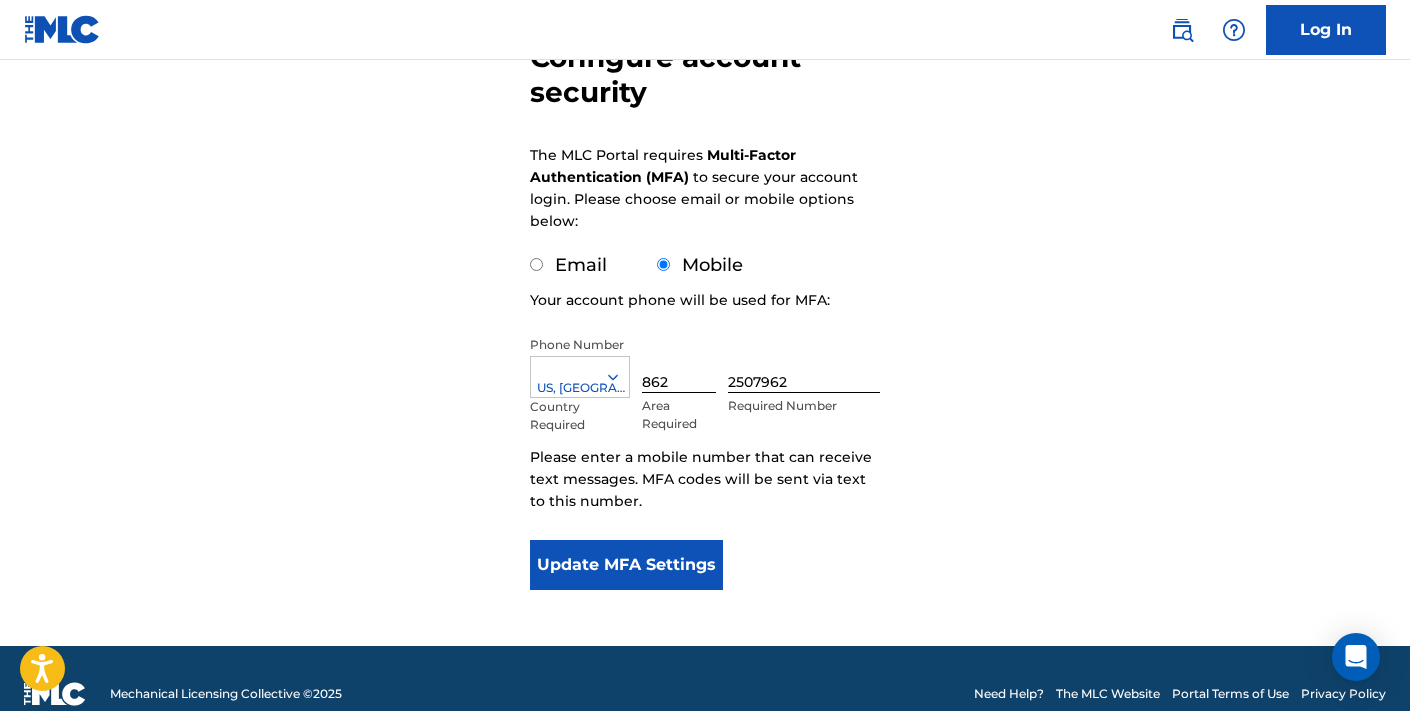 scroll, scrollTop: 234, scrollLeft: 0, axis: vertical 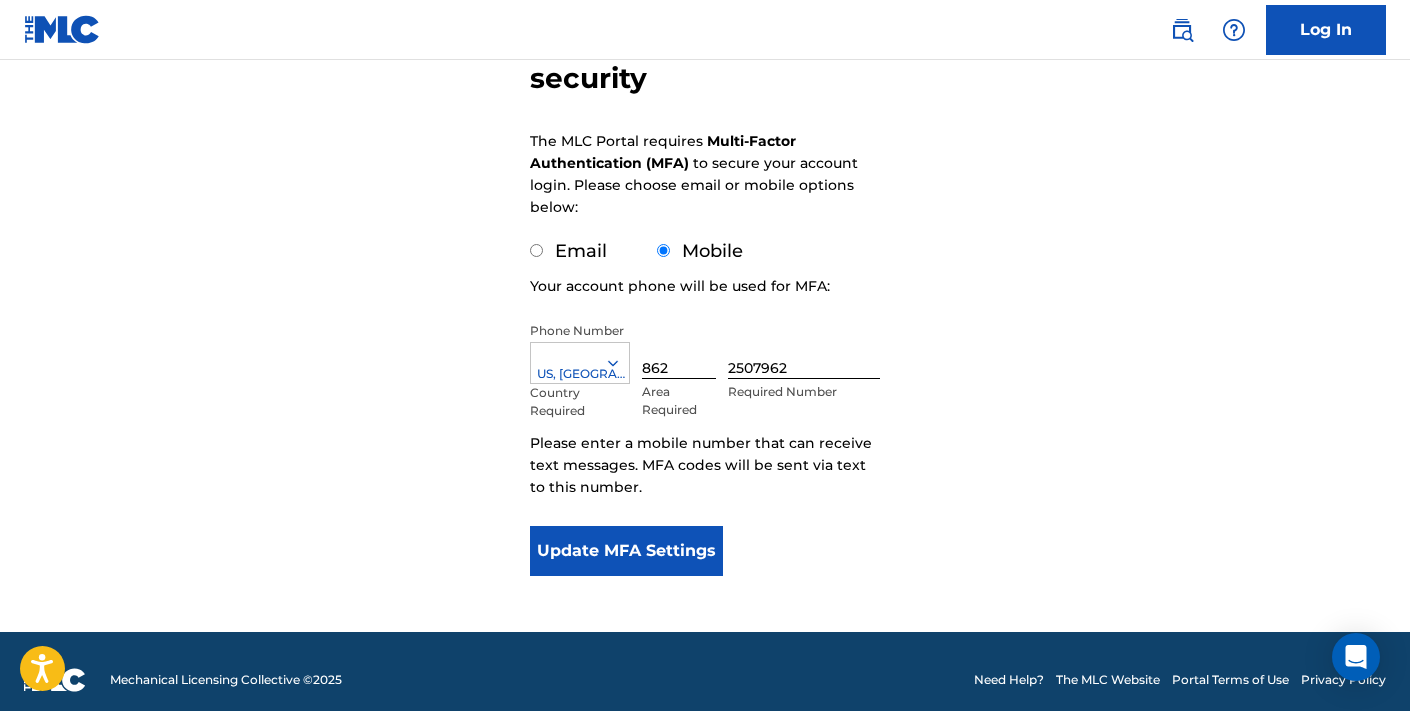 click on "Update MFA Settings" at bounding box center [626, 551] 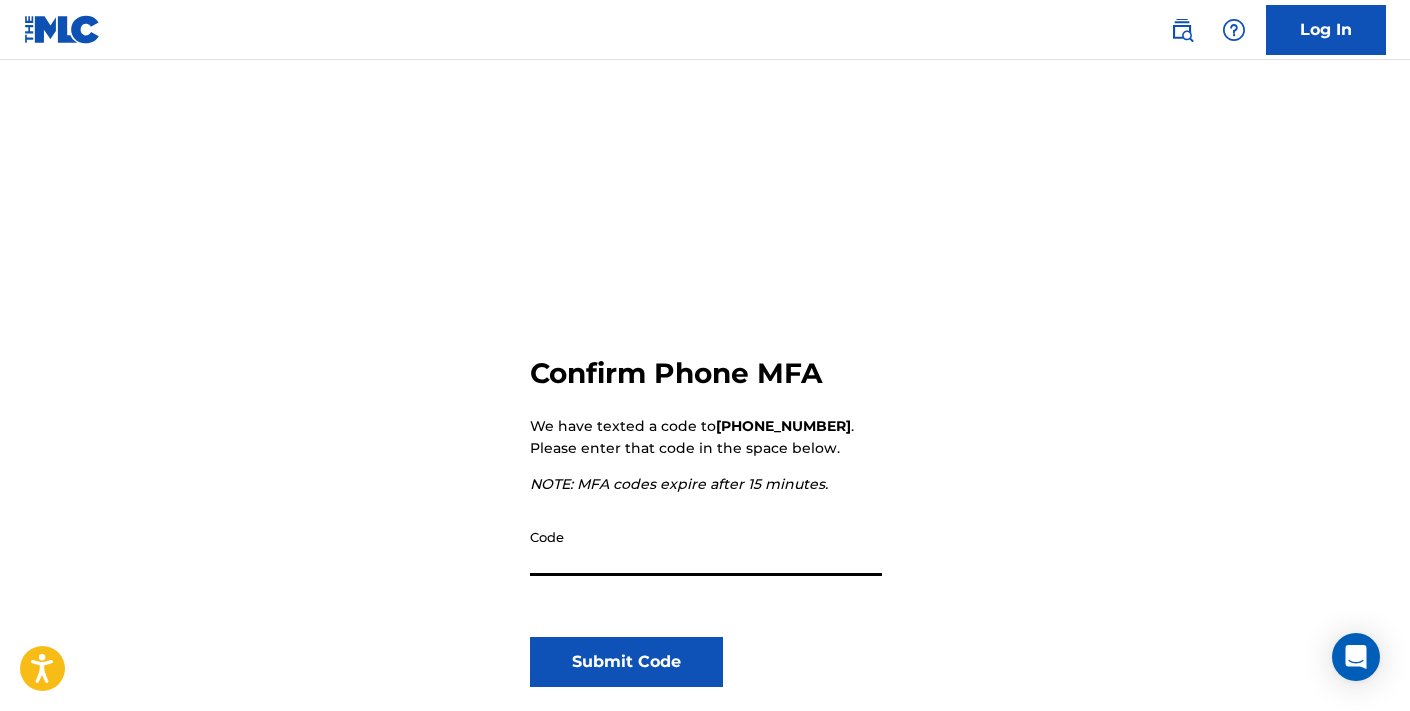 click on "Code" at bounding box center [706, 547] 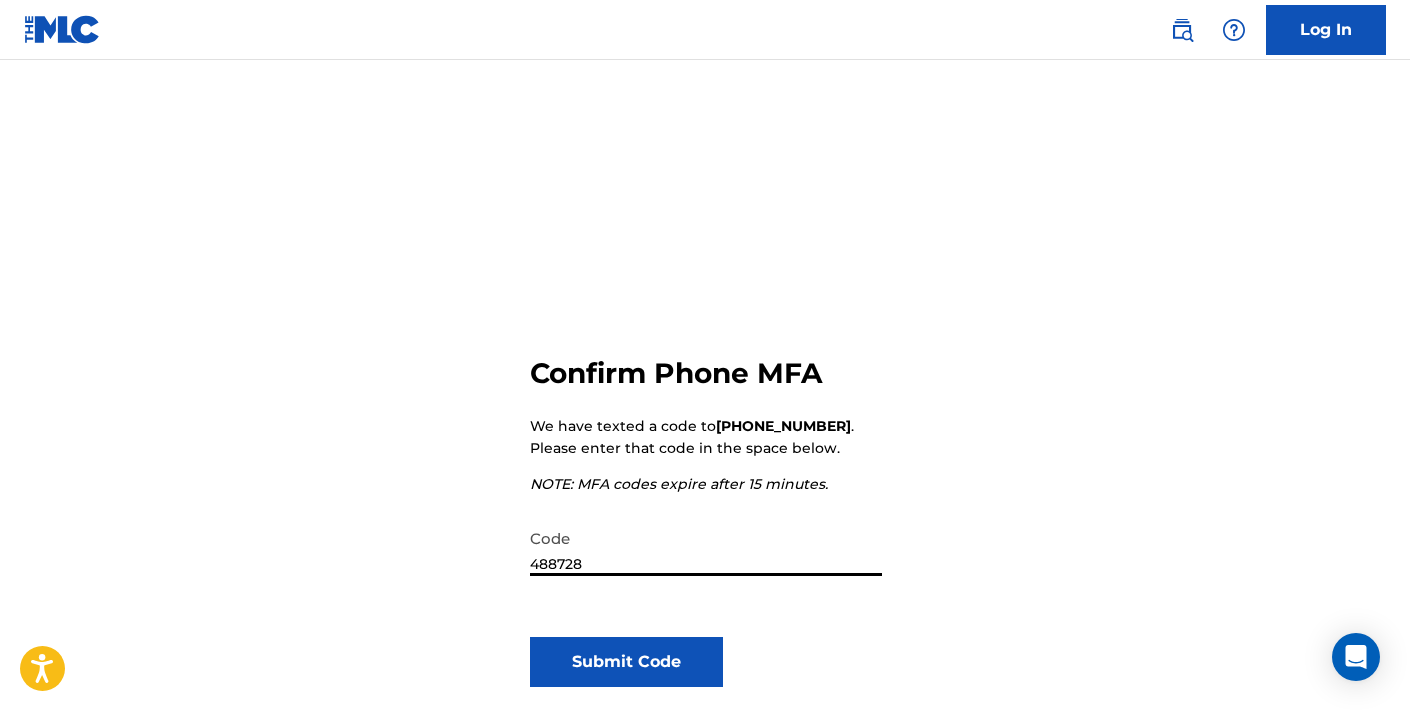 type on "488728" 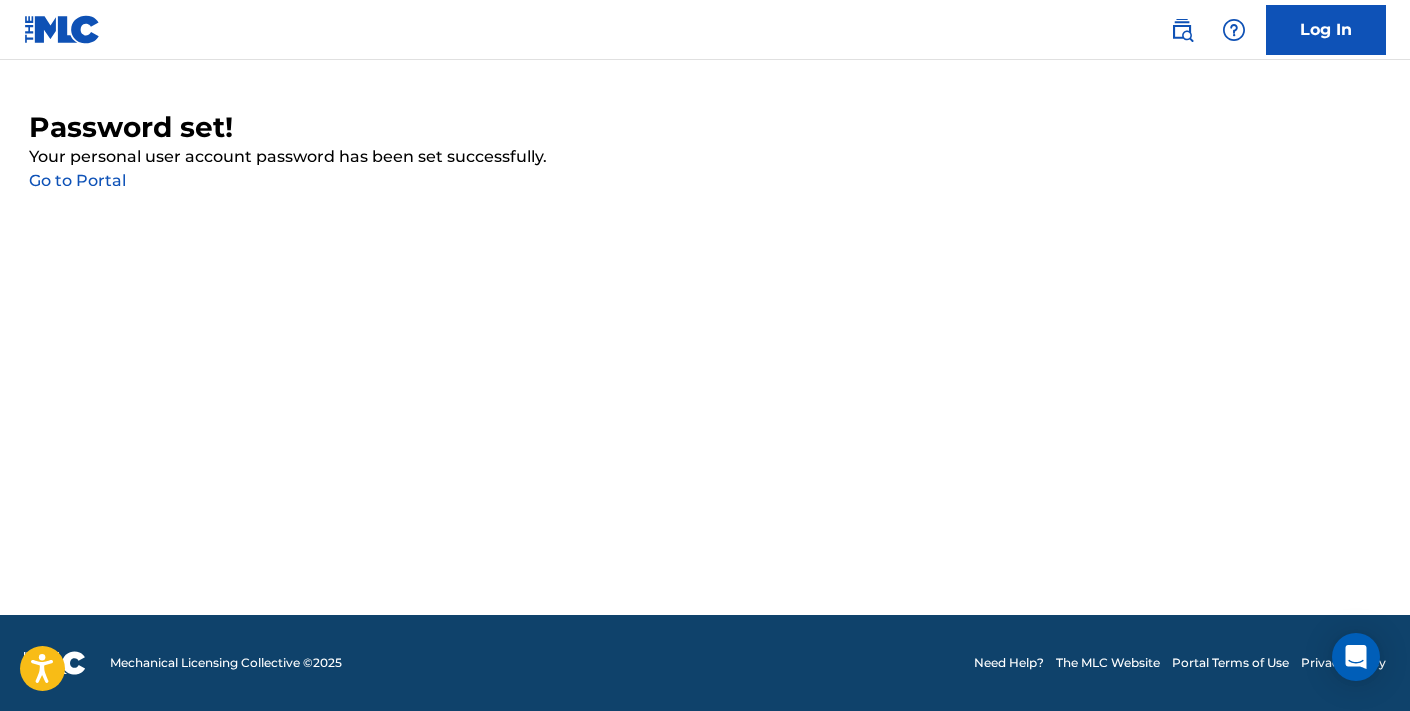 click on "Go to Portal" at bounding box center [77, 180] 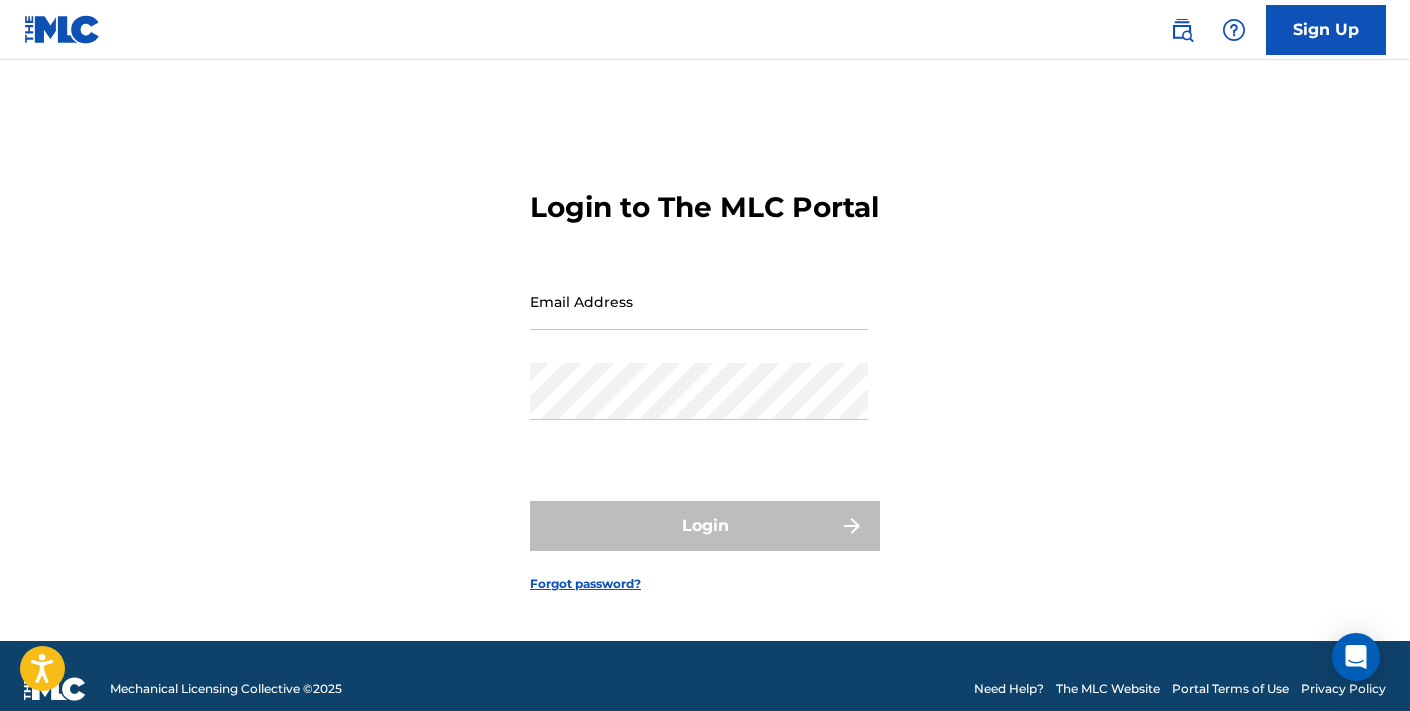 click on "Email Address" at bounding box center [699, 301] 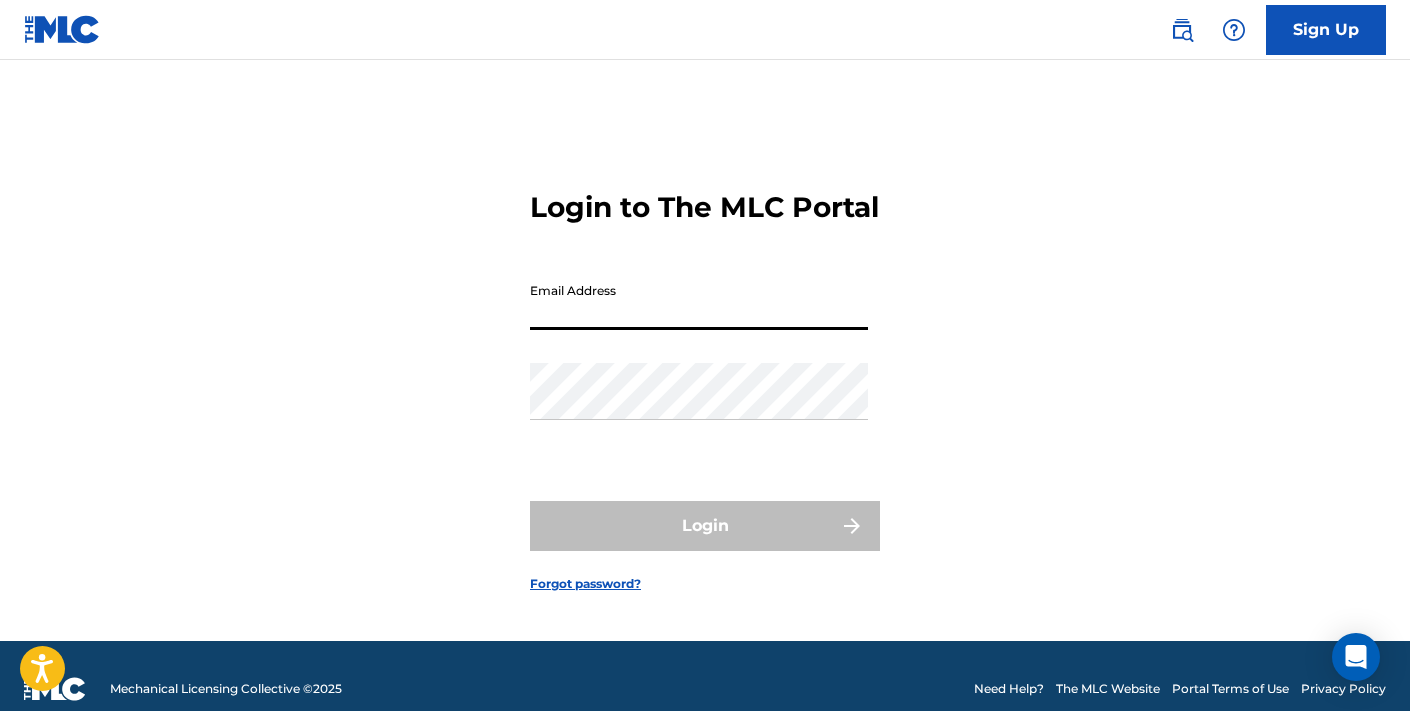 type on "[EMAIL_ADDRESS][DOMAIN_NAME]" 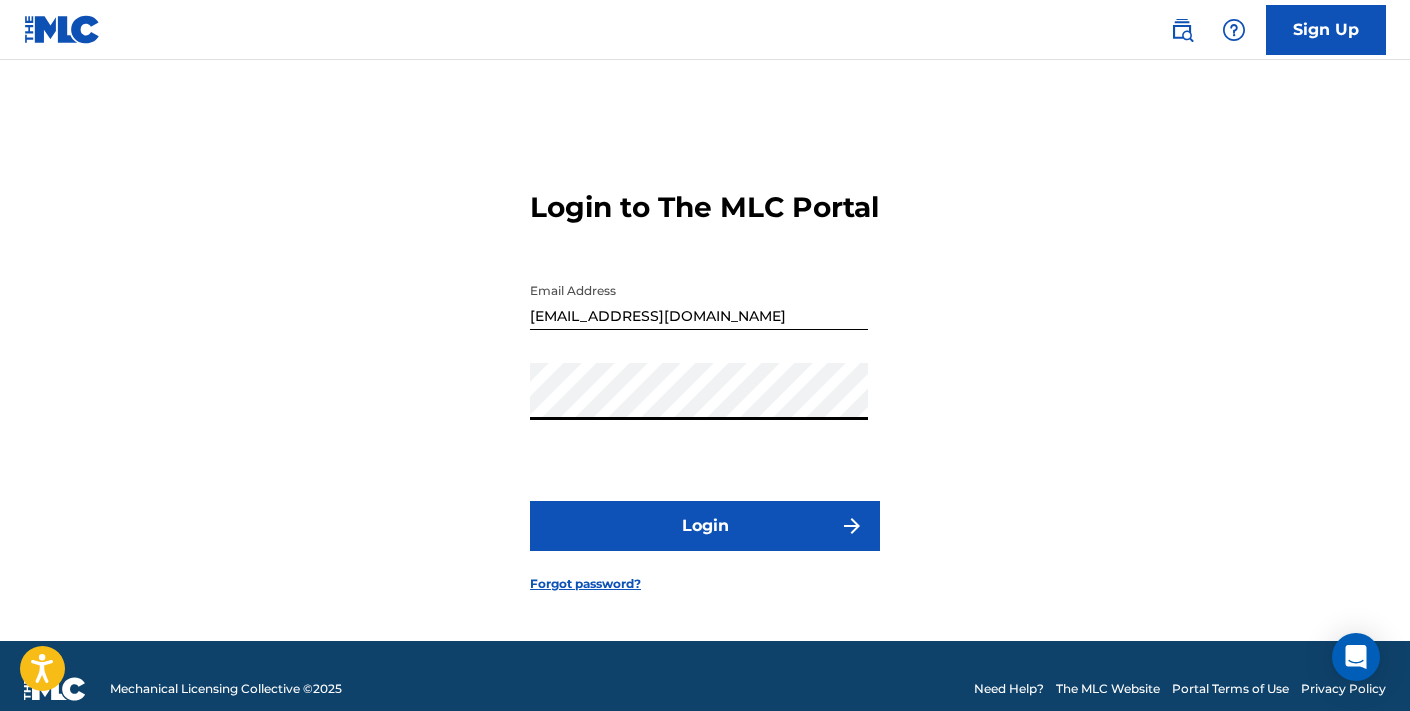 click on "Login to The MLC Portal Email Address [EMAIL_ADDRESS][DOMAIN_NAME] Password Login Forgot password?" at bounding box center (705, 375) 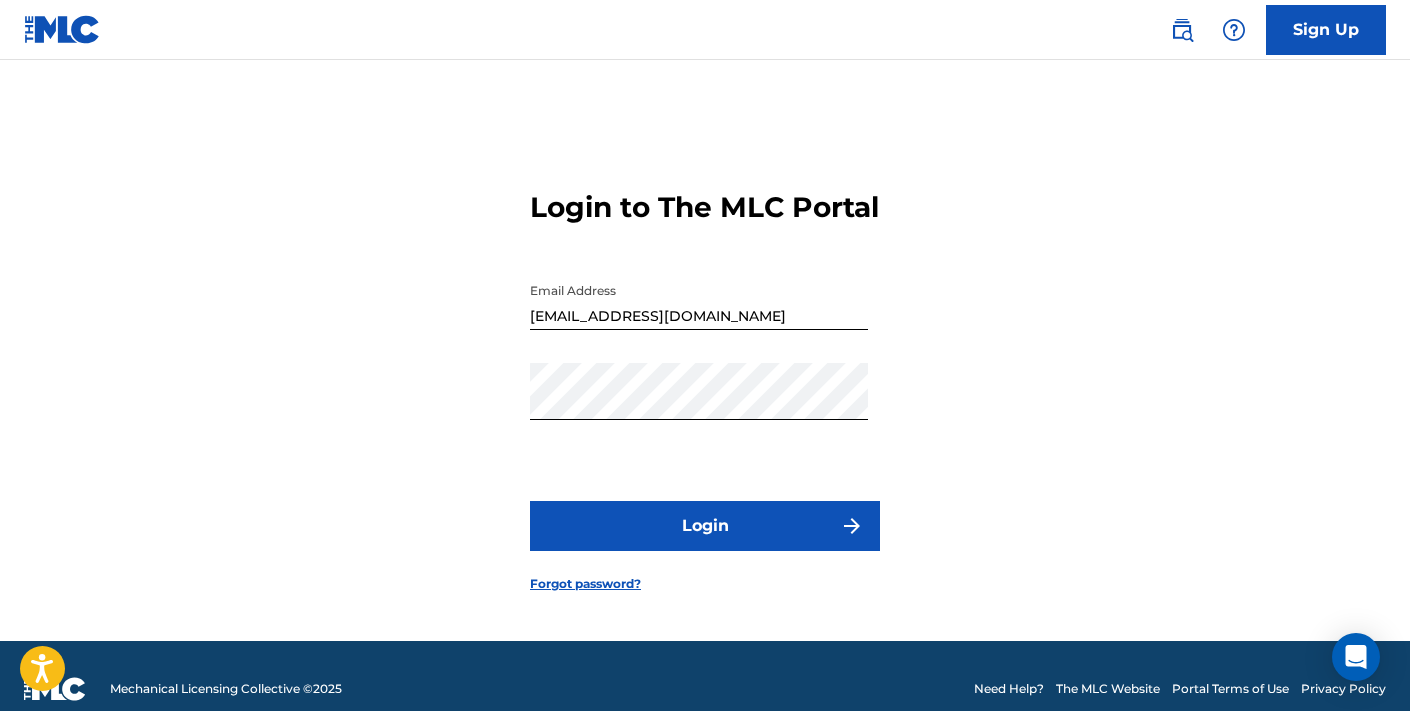 click on "Login" at bounding box center (705, 526) 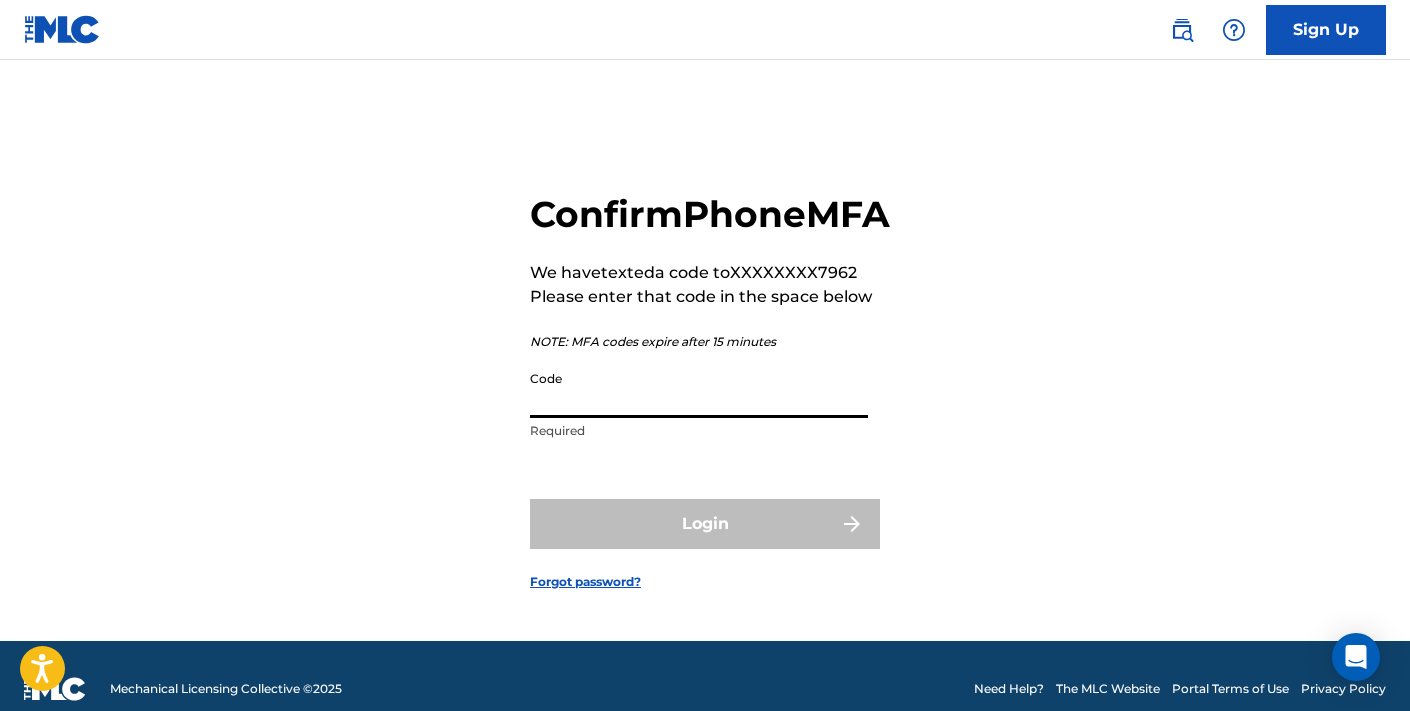 click on "Code" at bounding box center [699, 389] 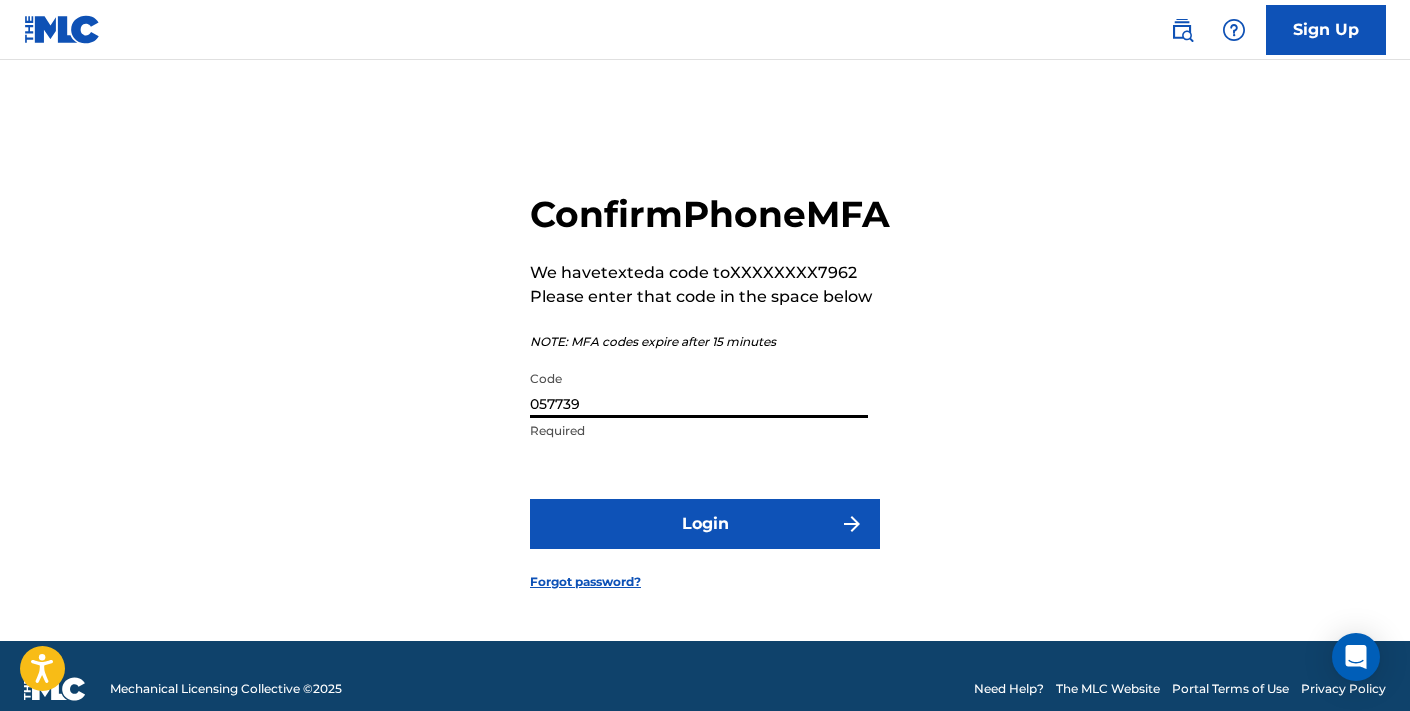 type on "057739" 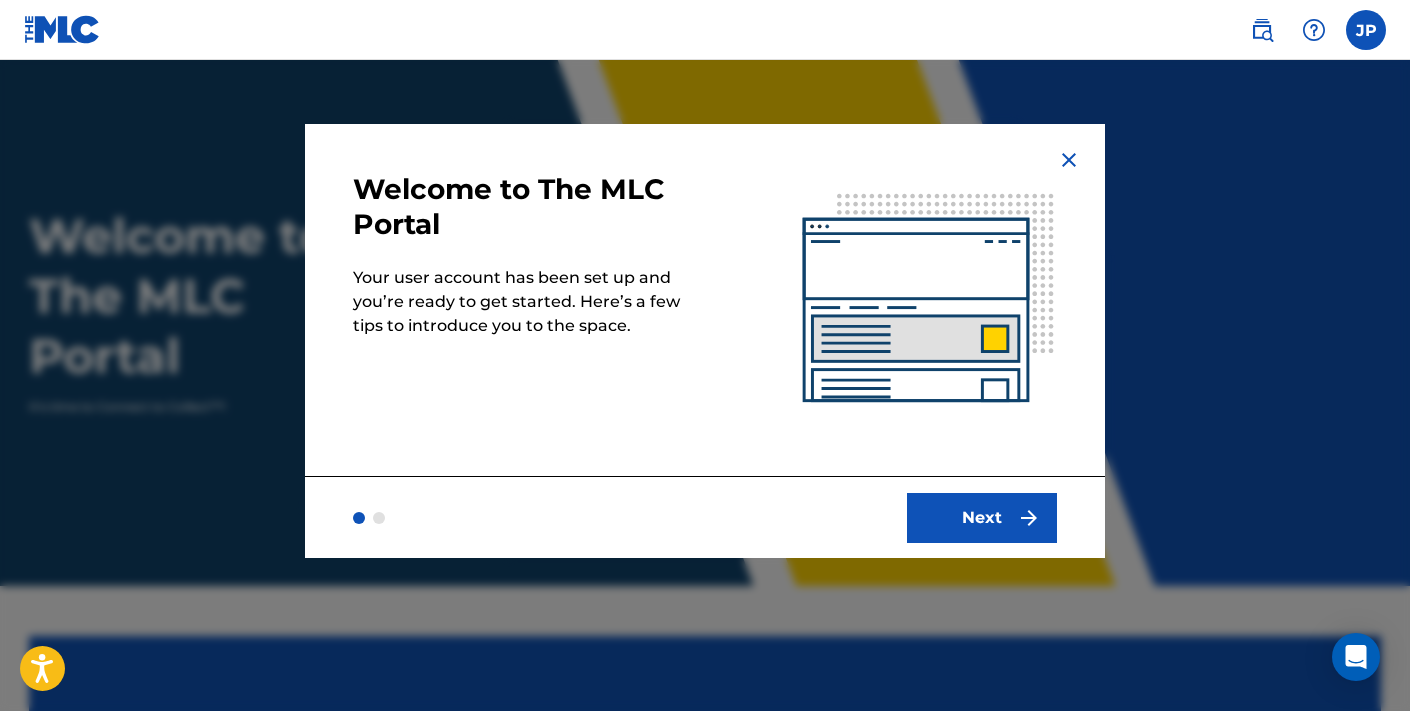 scroll, scrollTop: 0, scrollLeft: 0, axis: both 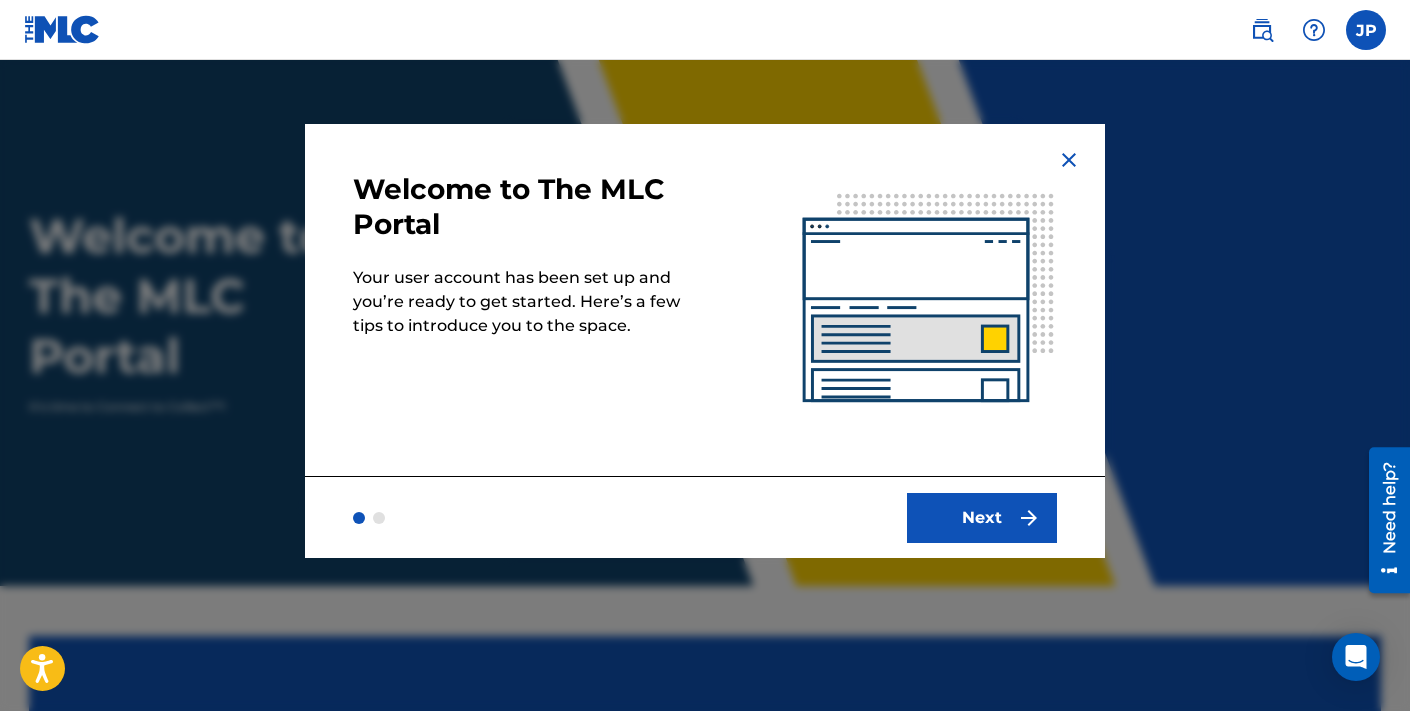click on "Next" at bounding box center (982, 518) 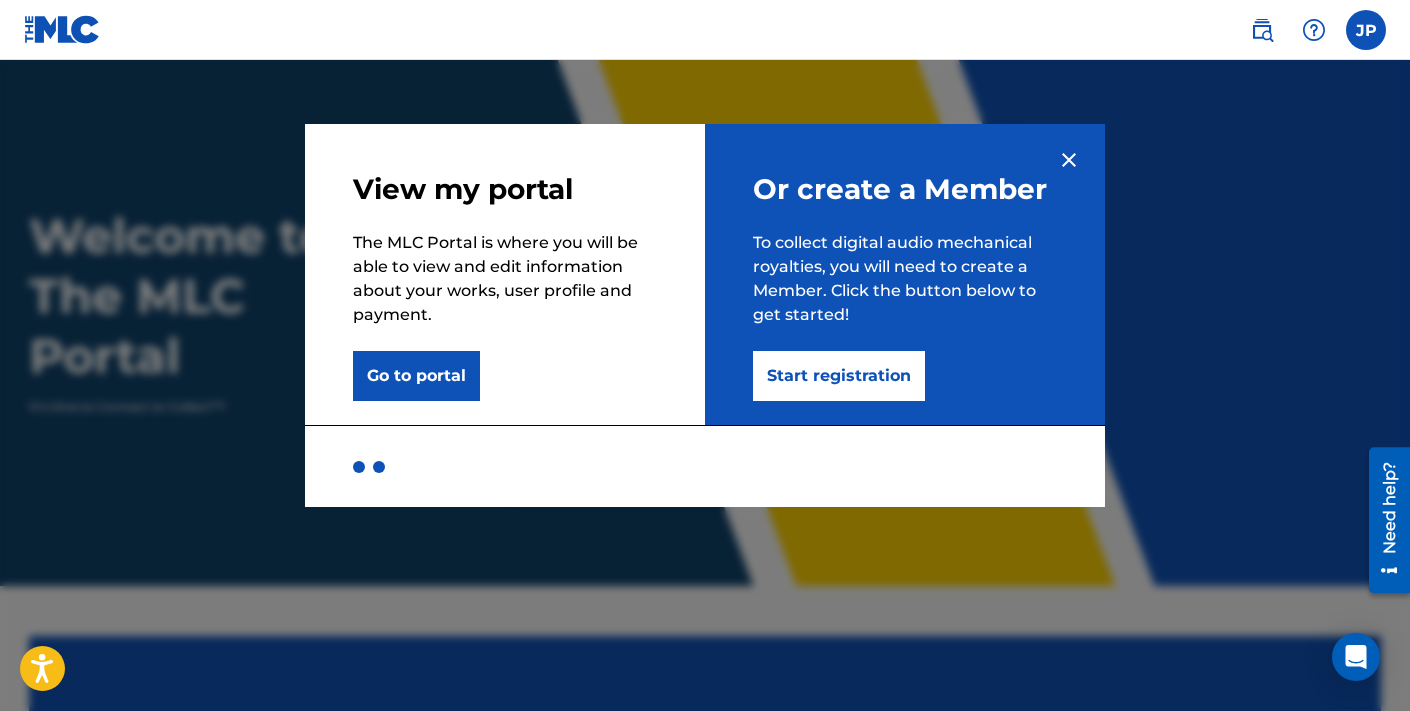 click on "Start registration" at bounding box center (839, 376) 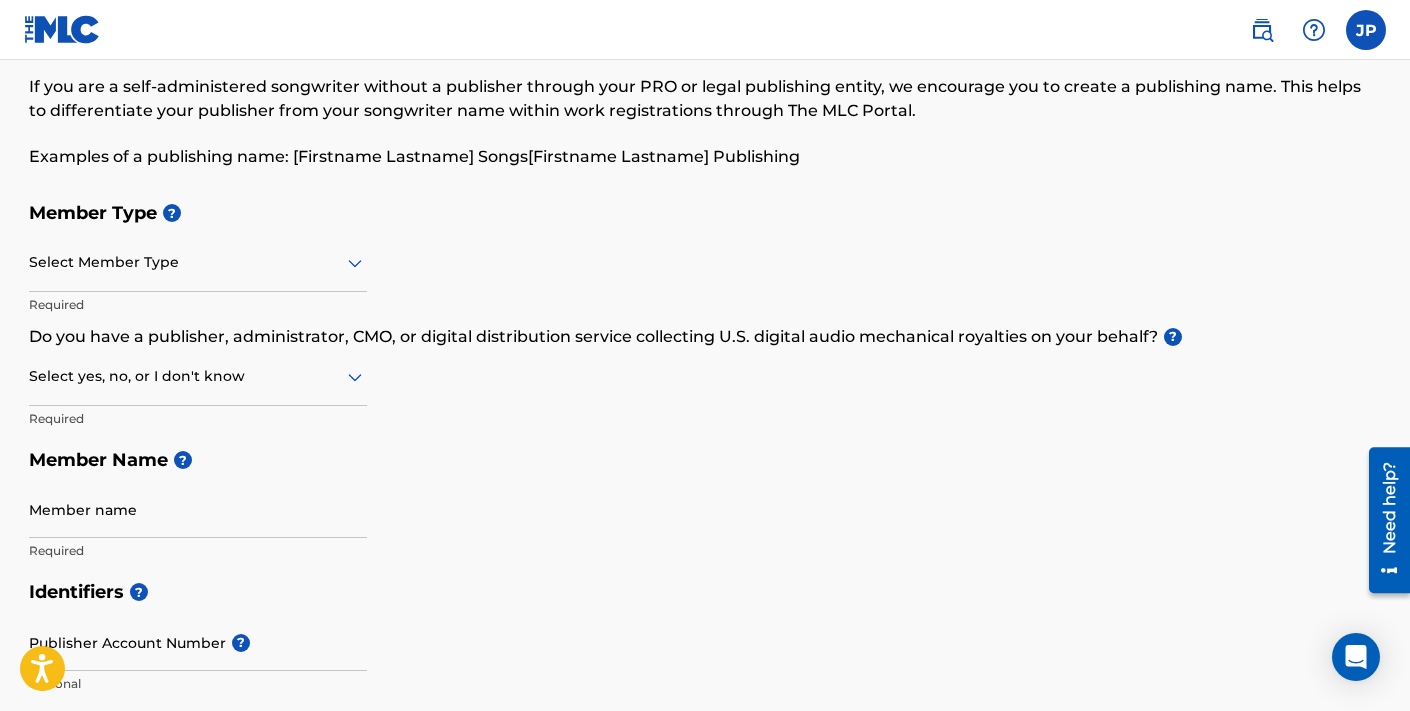 scroll, scrollTop: 115, scrollLeft: 0, axis: vertical 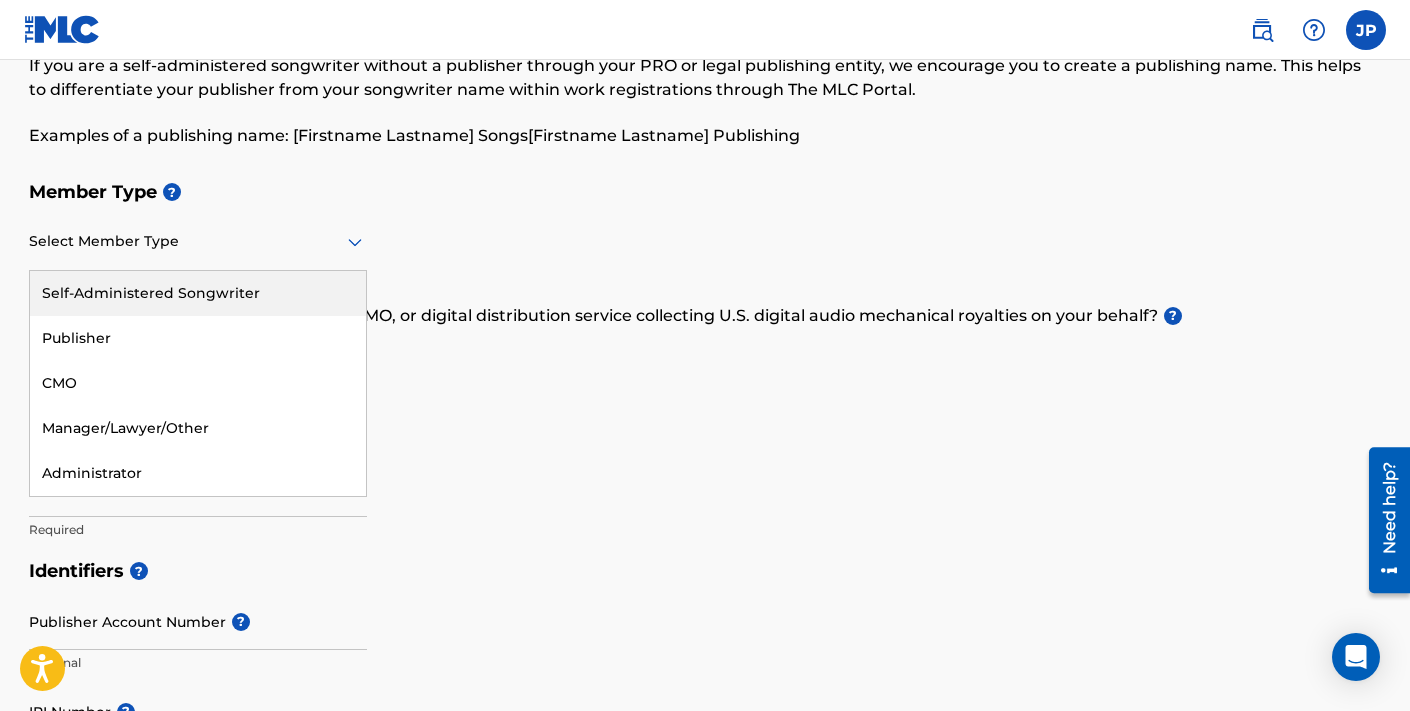 click at bounding box center [198, 241] 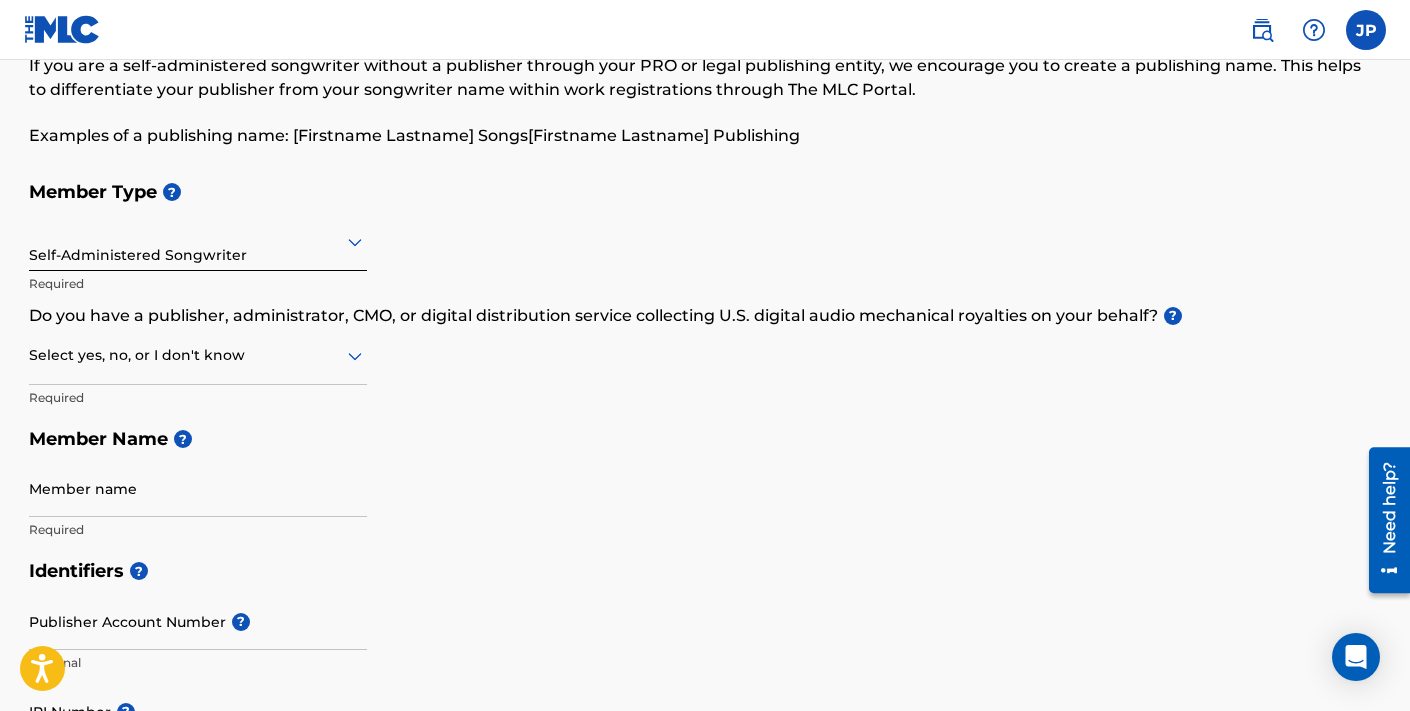 click 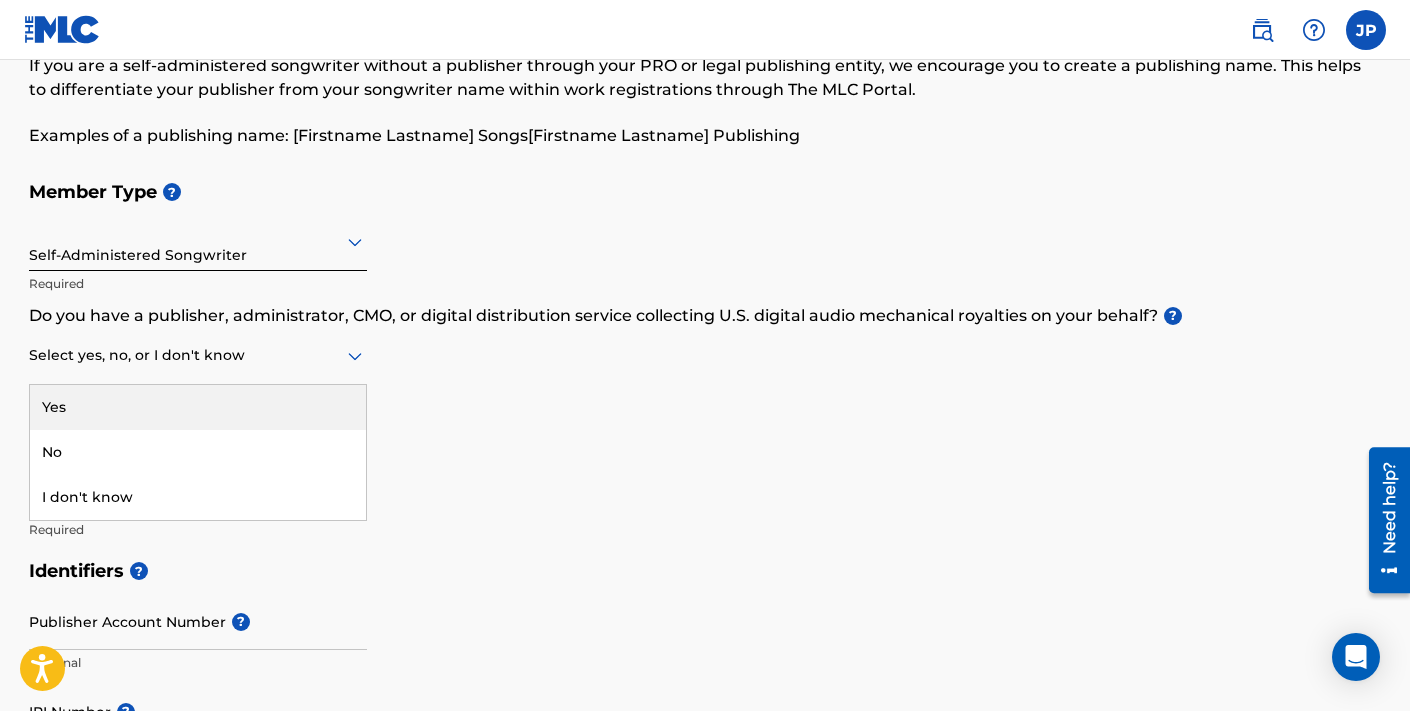 click on "Yes" at bounding box center (198, 407) 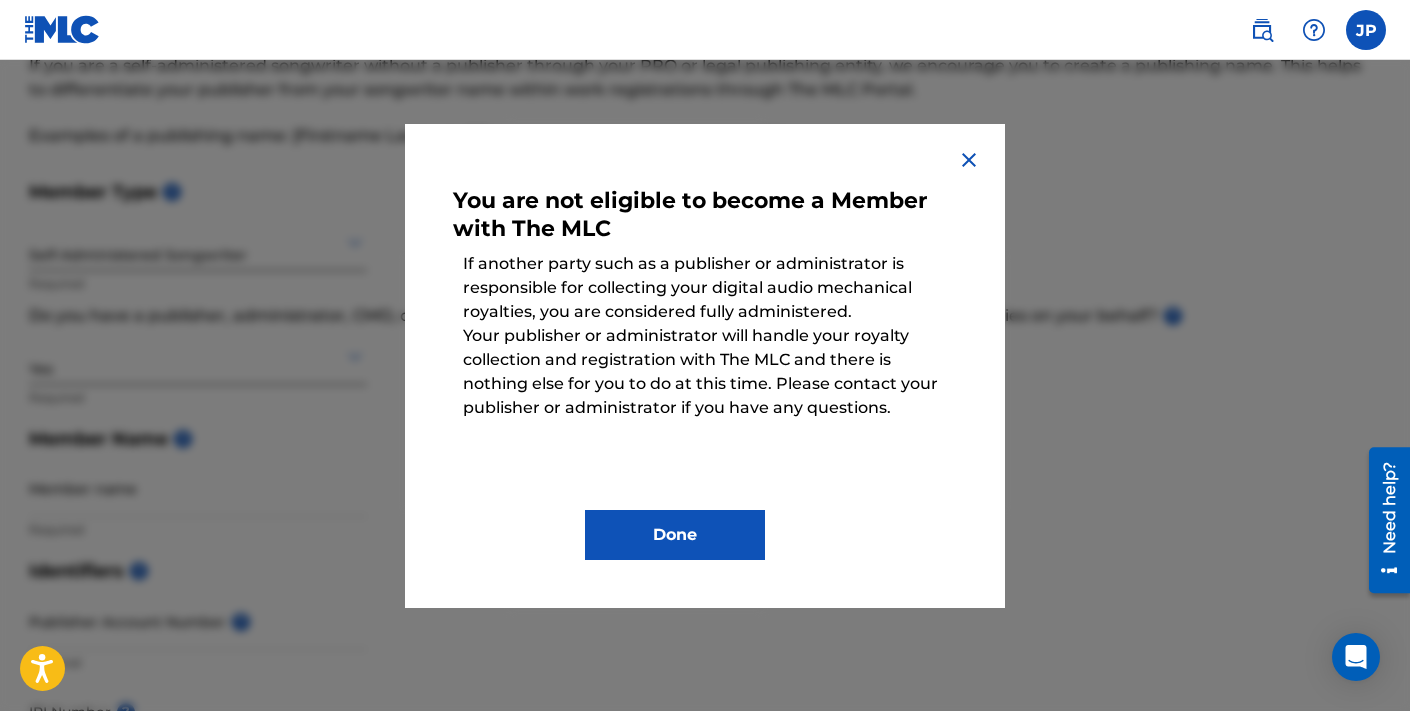 click on "Done" at bounding box center (675, 535) 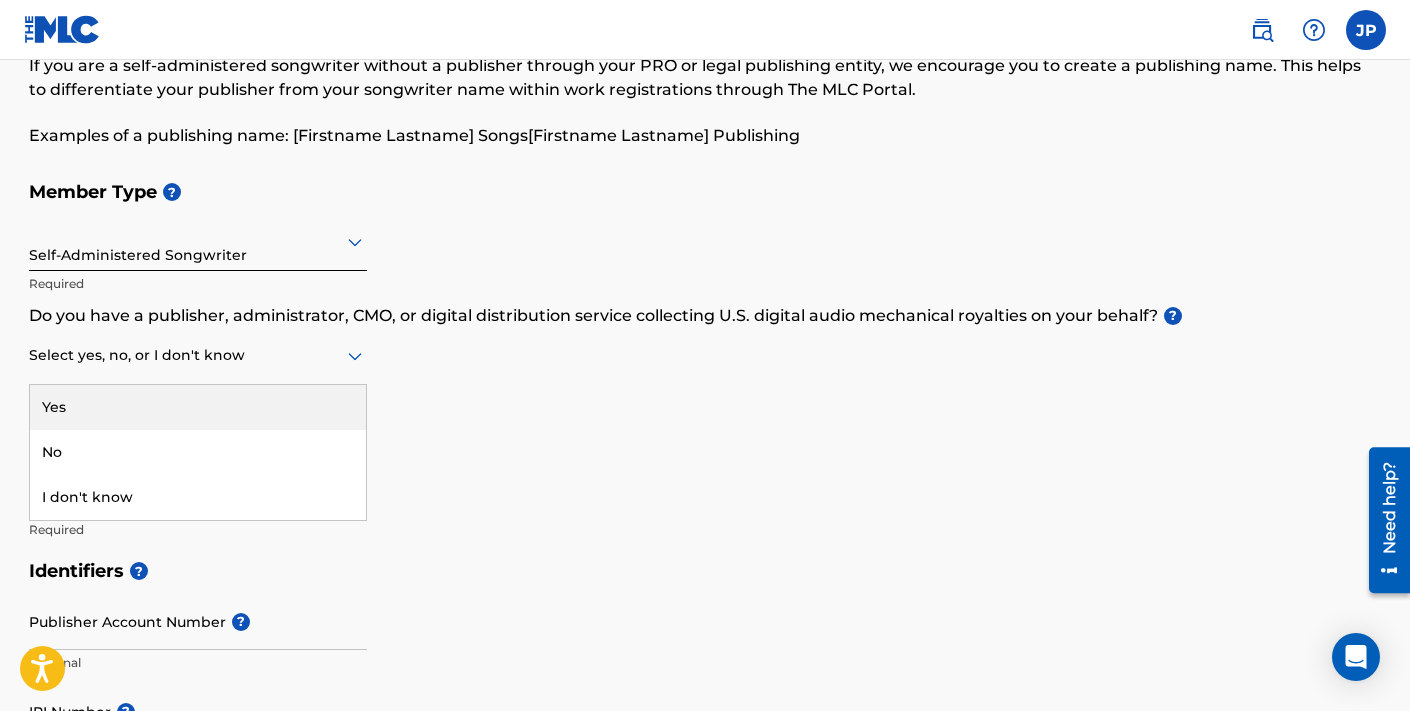 click at bounding box center [198, 355] 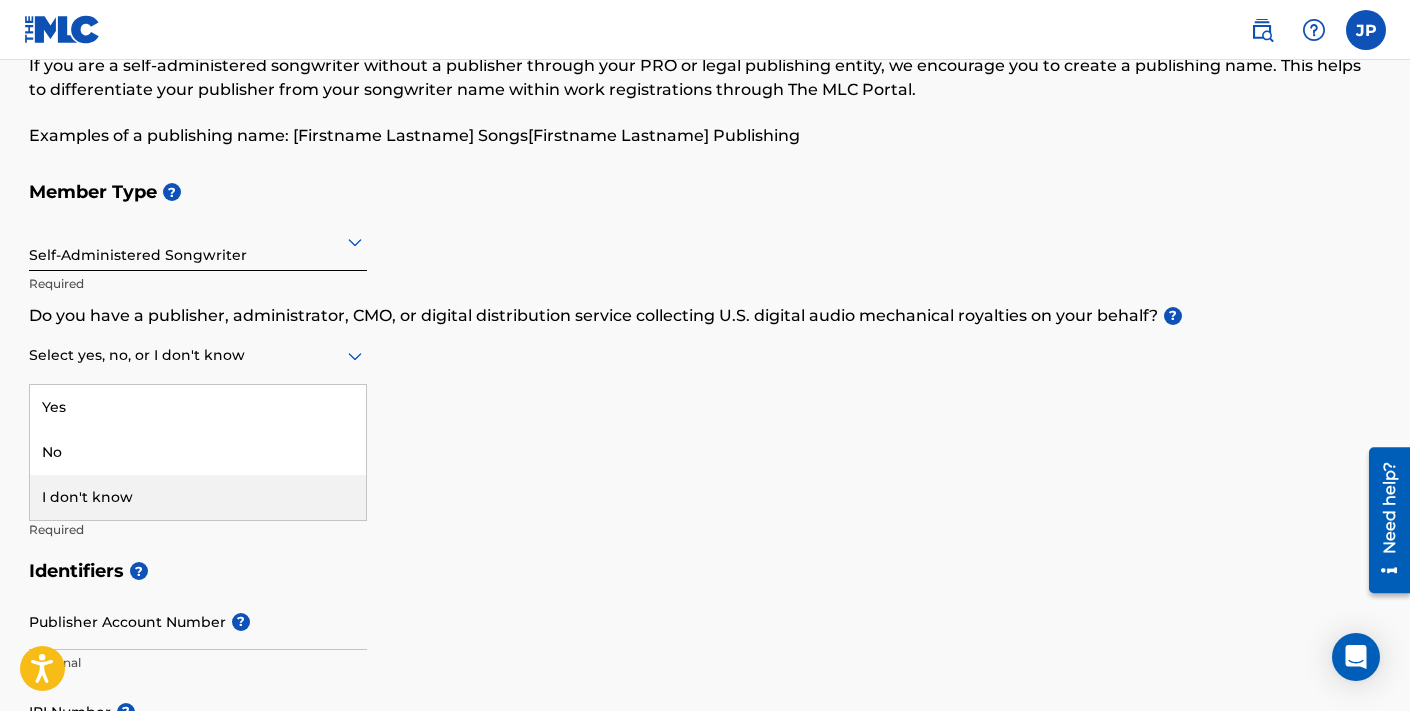 click on "I don't know" at bounding box center [198, 497] 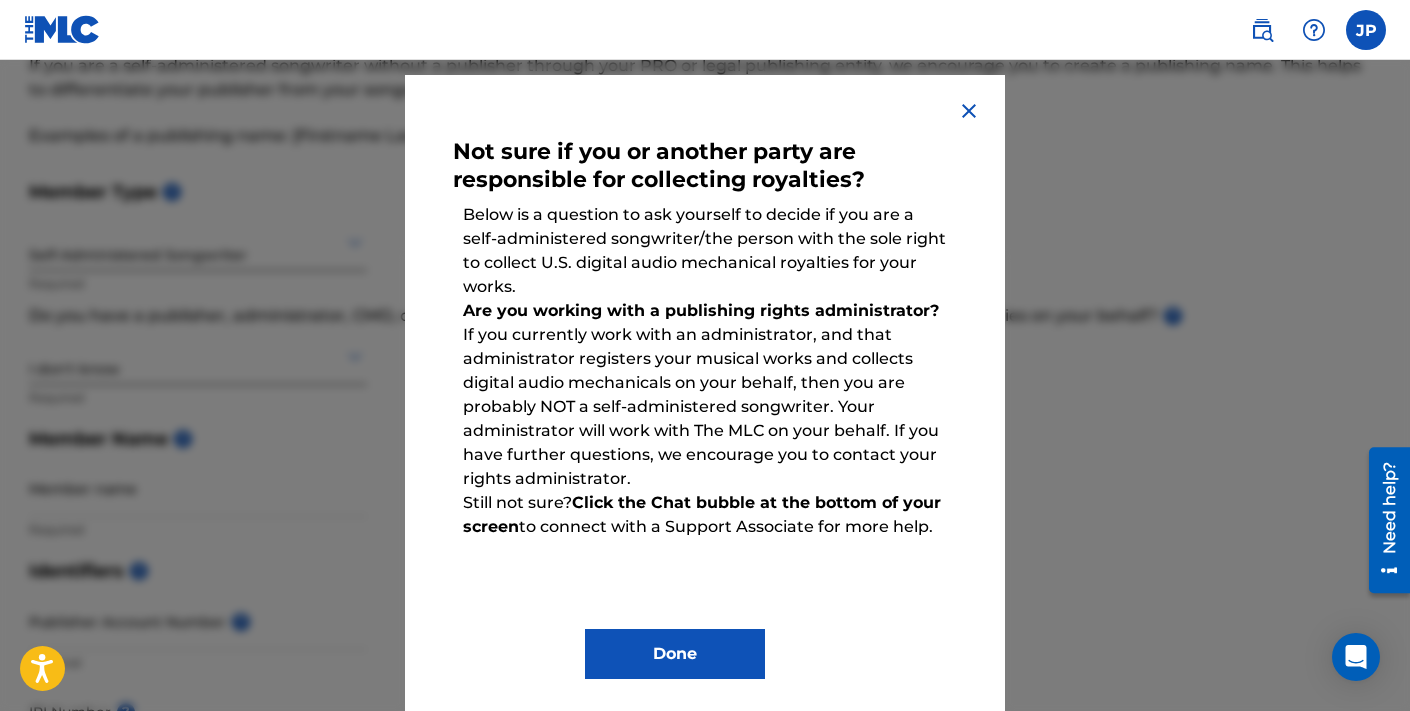 scroll, scrollTop: 65, scrollLeft: 0, axis: vertical 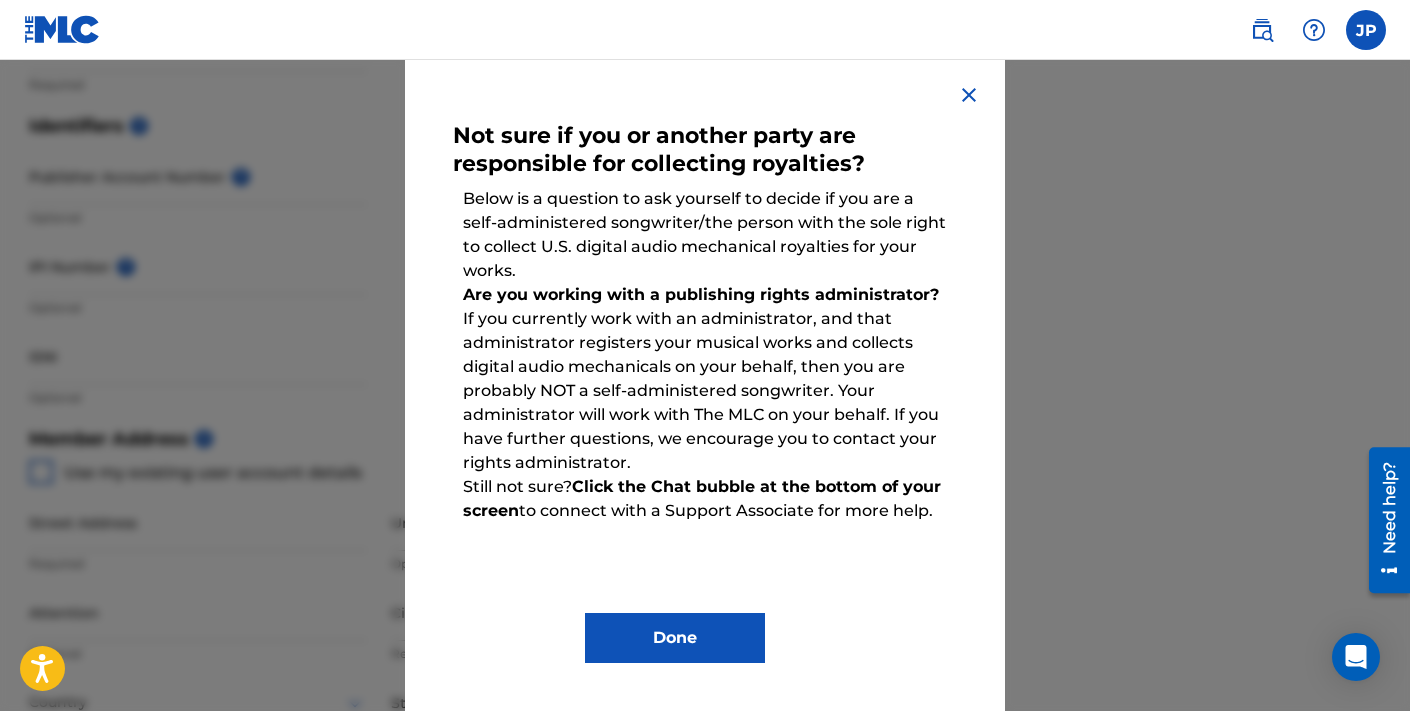 click at bounding box center (705, 415) 